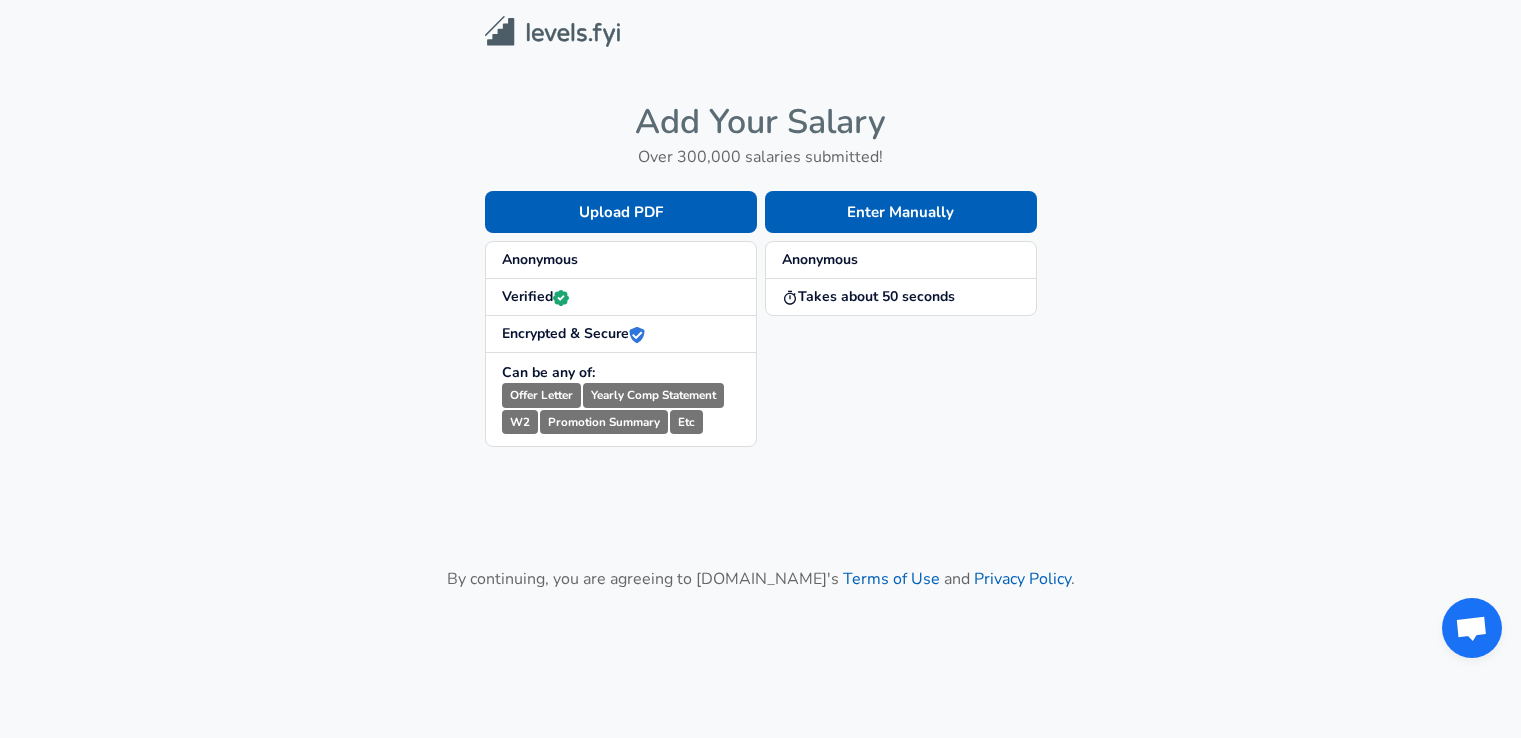 scroll, scrollTop: 0, scrollLeft: 0, axis: both 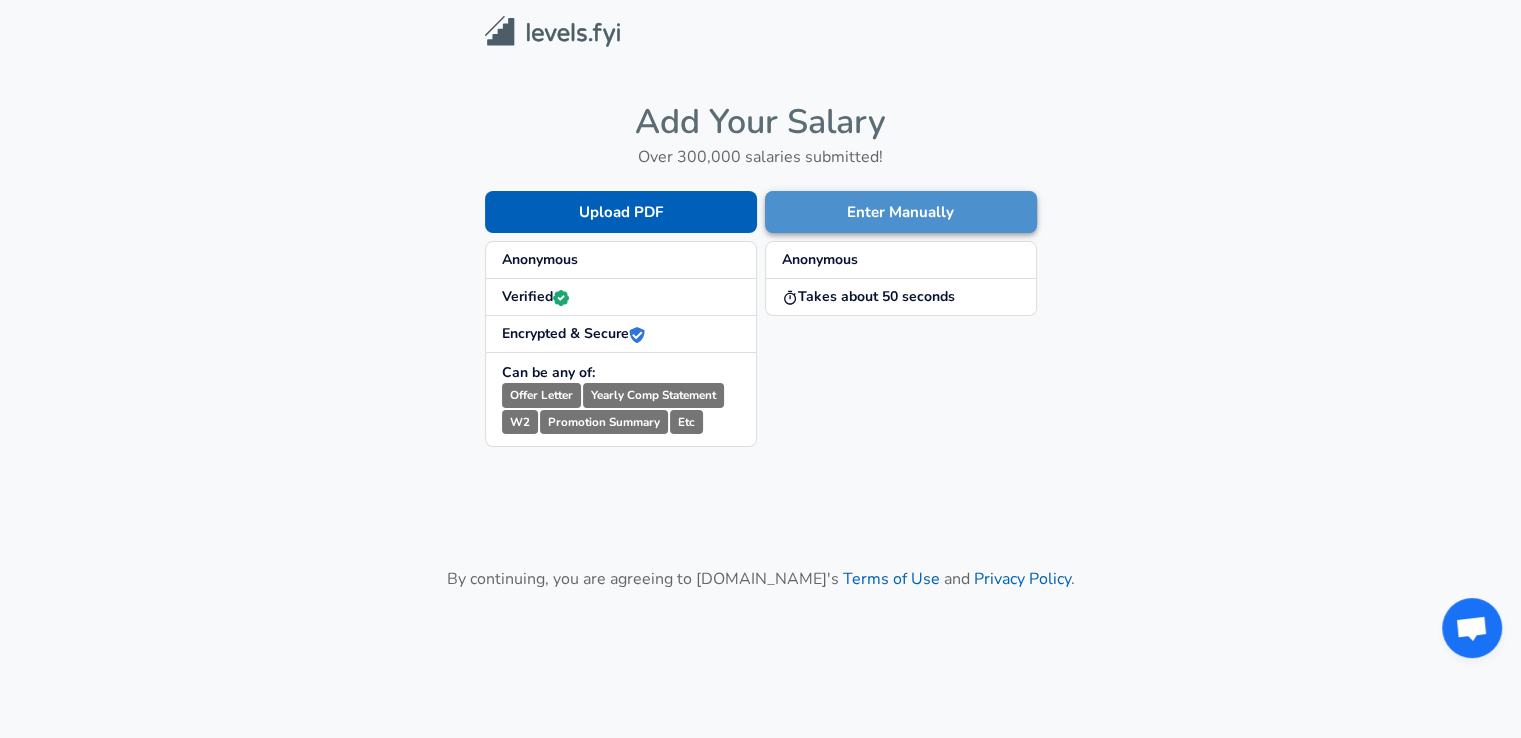 click on "Enter Manually" at bounding box center [901, 212] 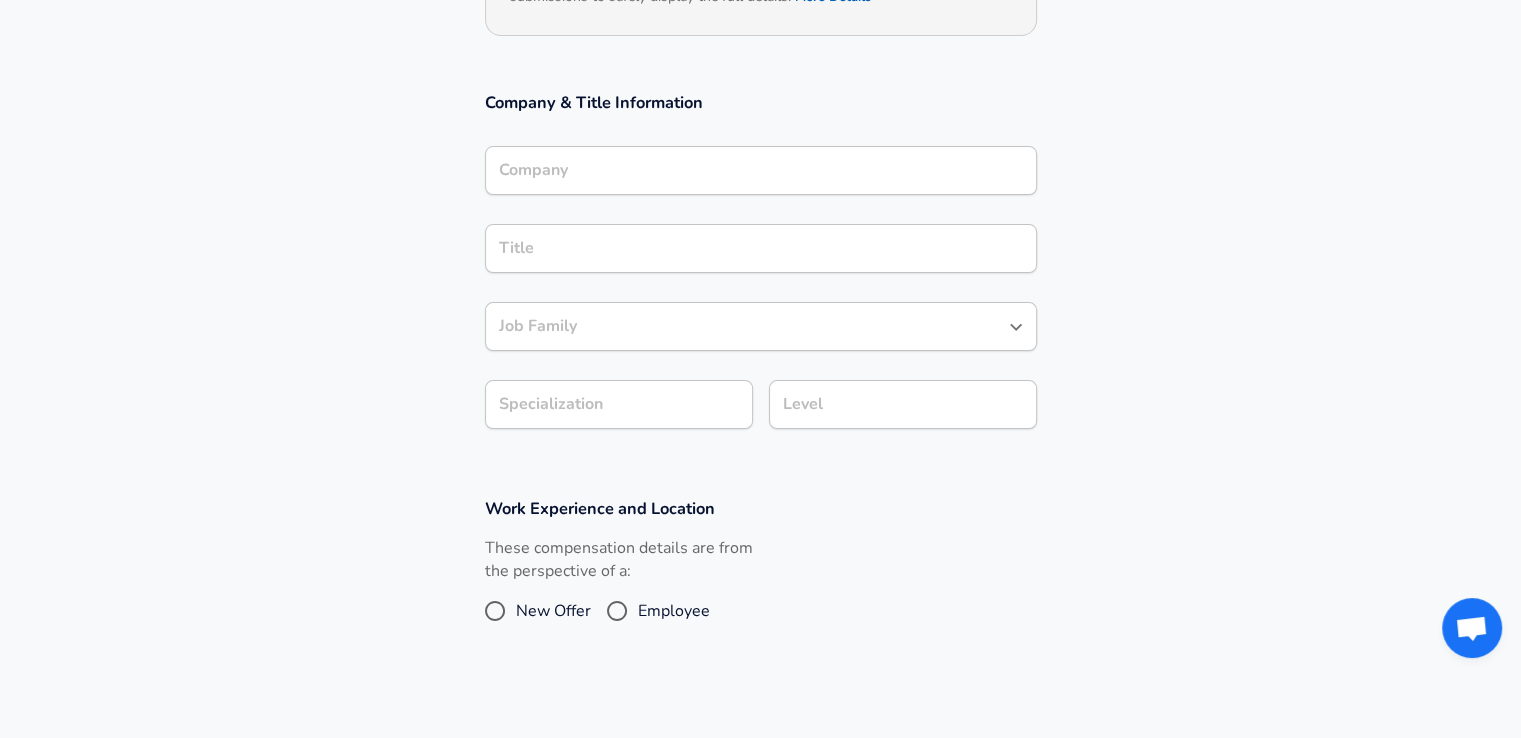 scroll, scrollTop: 0, scrollLeft: 0, axis: both 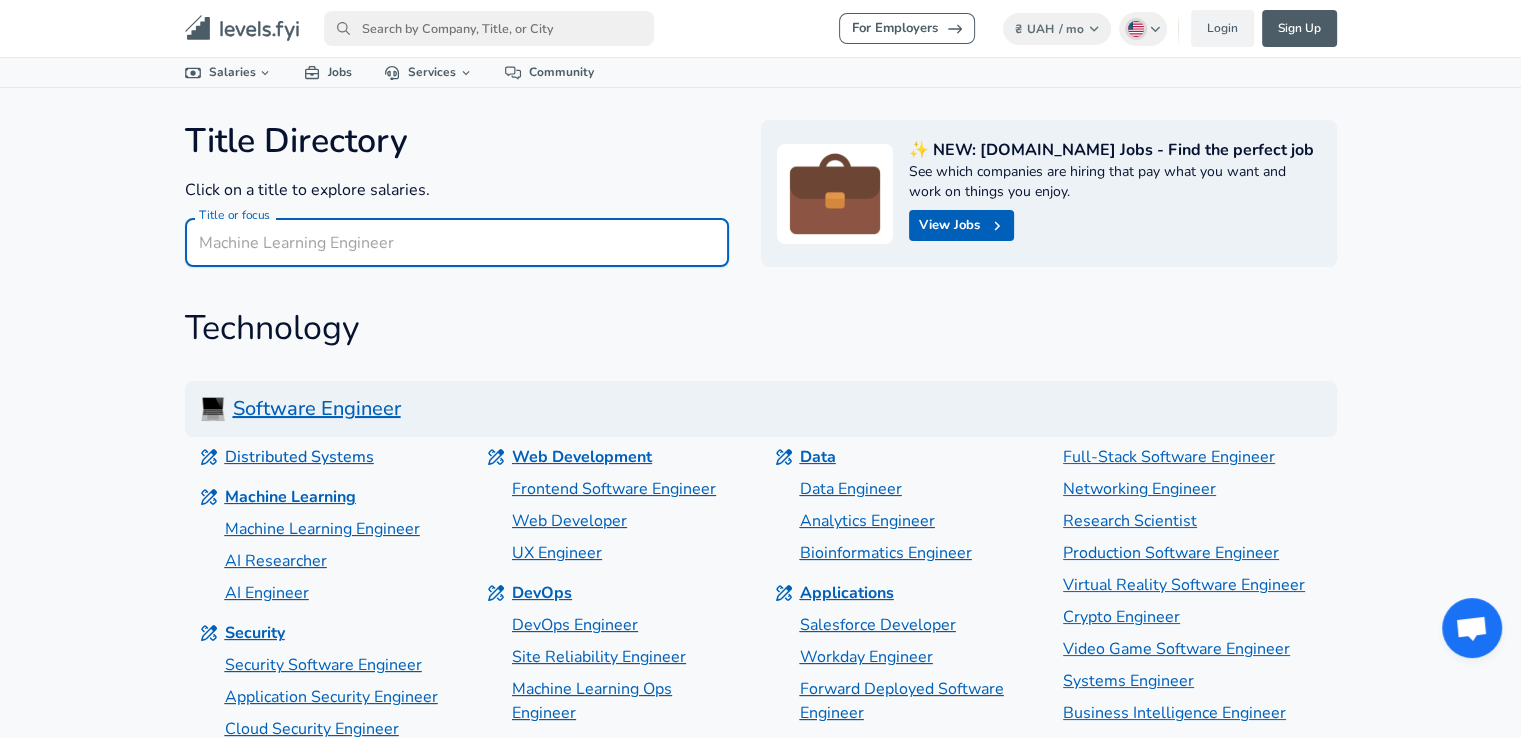 click on "Title or focus" at bounding box center (457, 242) 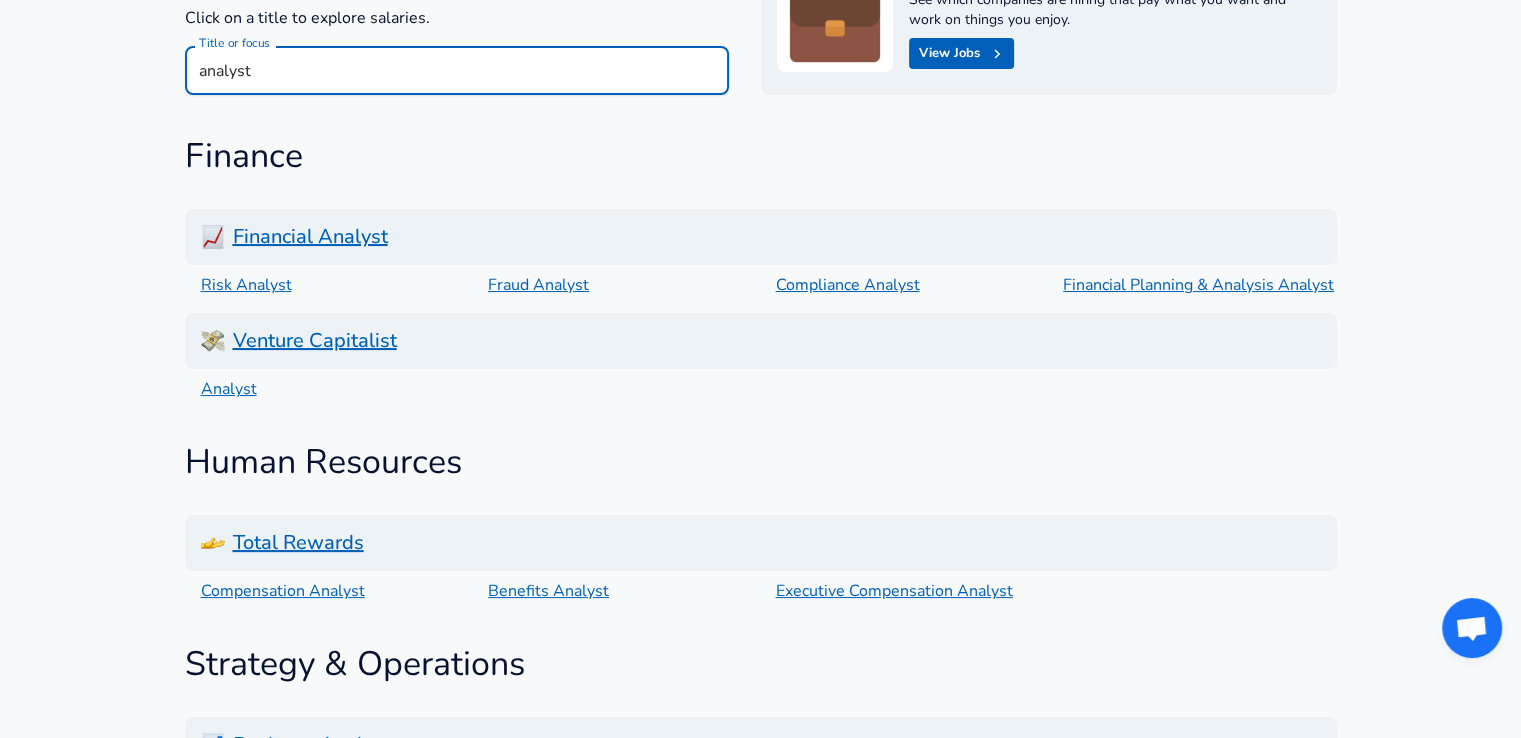 scroll, scrollTop: 176, scrollLeft: 0, axis: vertical 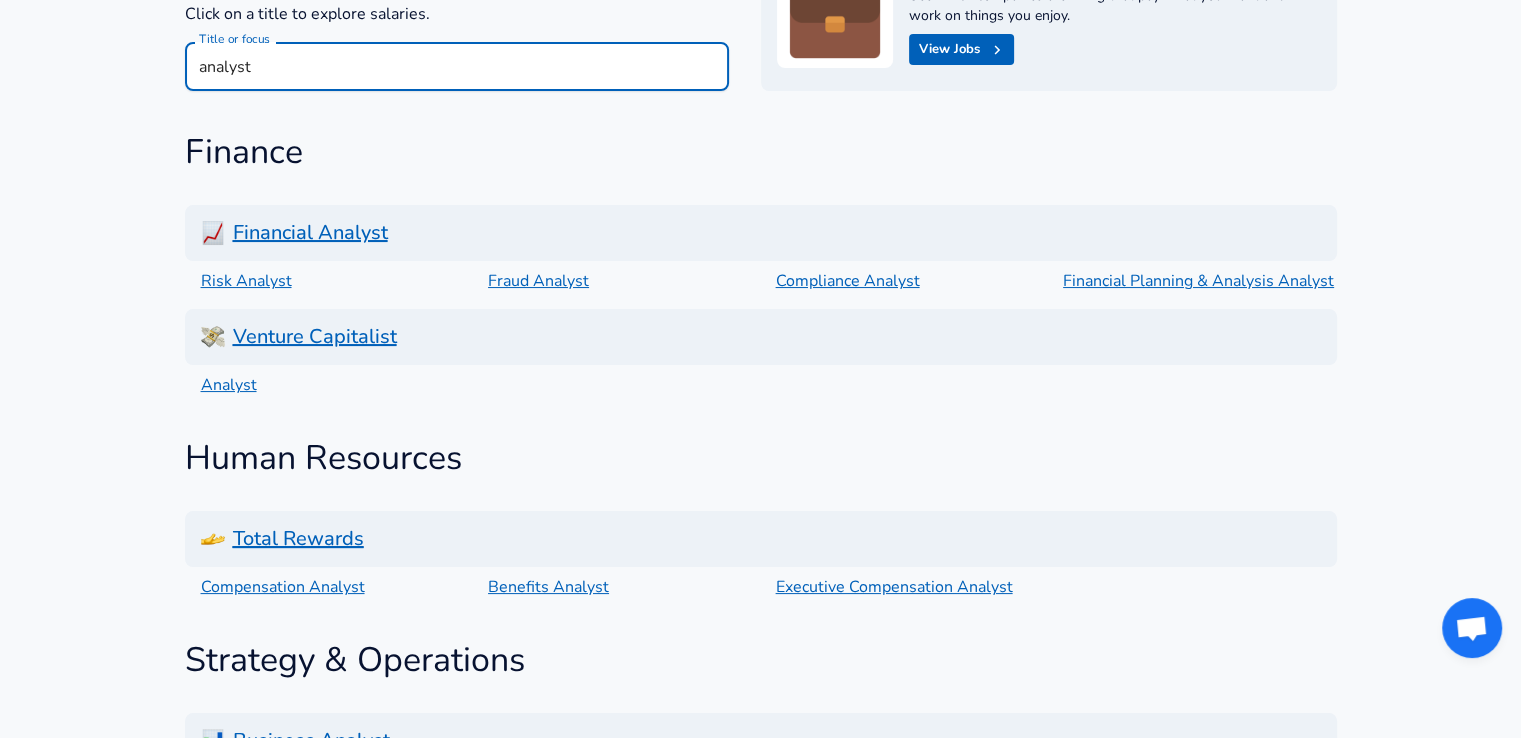 type on "analyst" 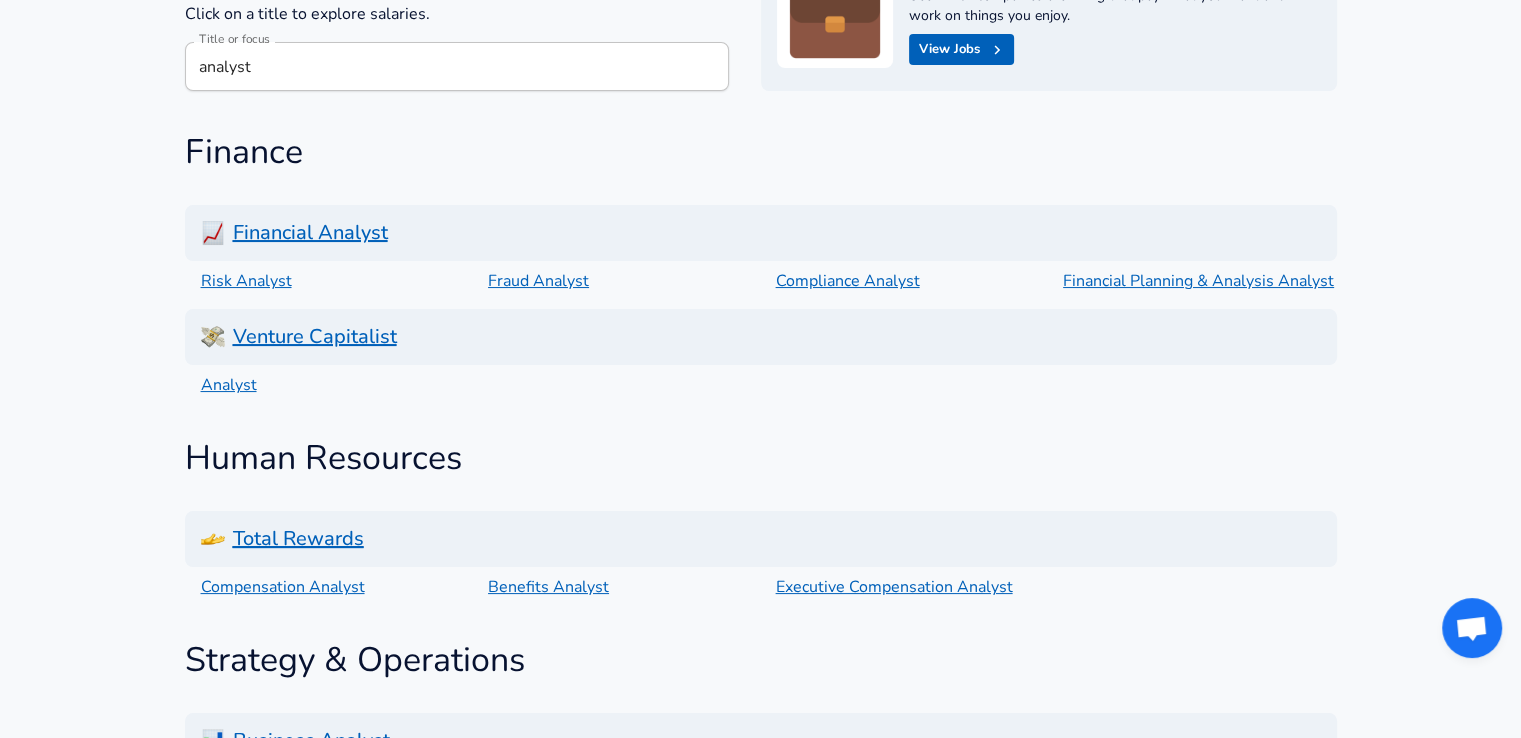 click on "Total Rewards" at bounding box center [761, 539] 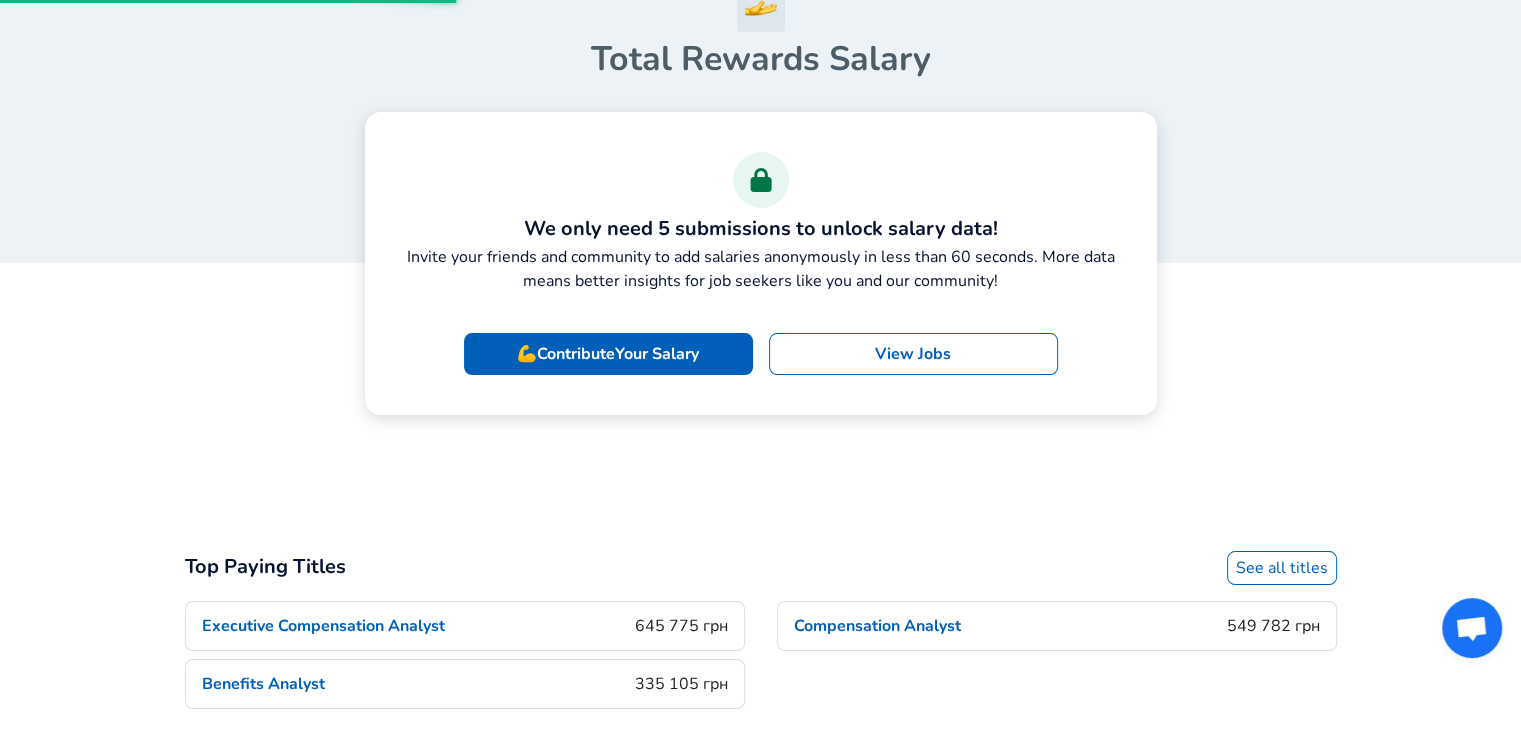scroll, scrollTop: 0, scrollLeft: 0, axis: both 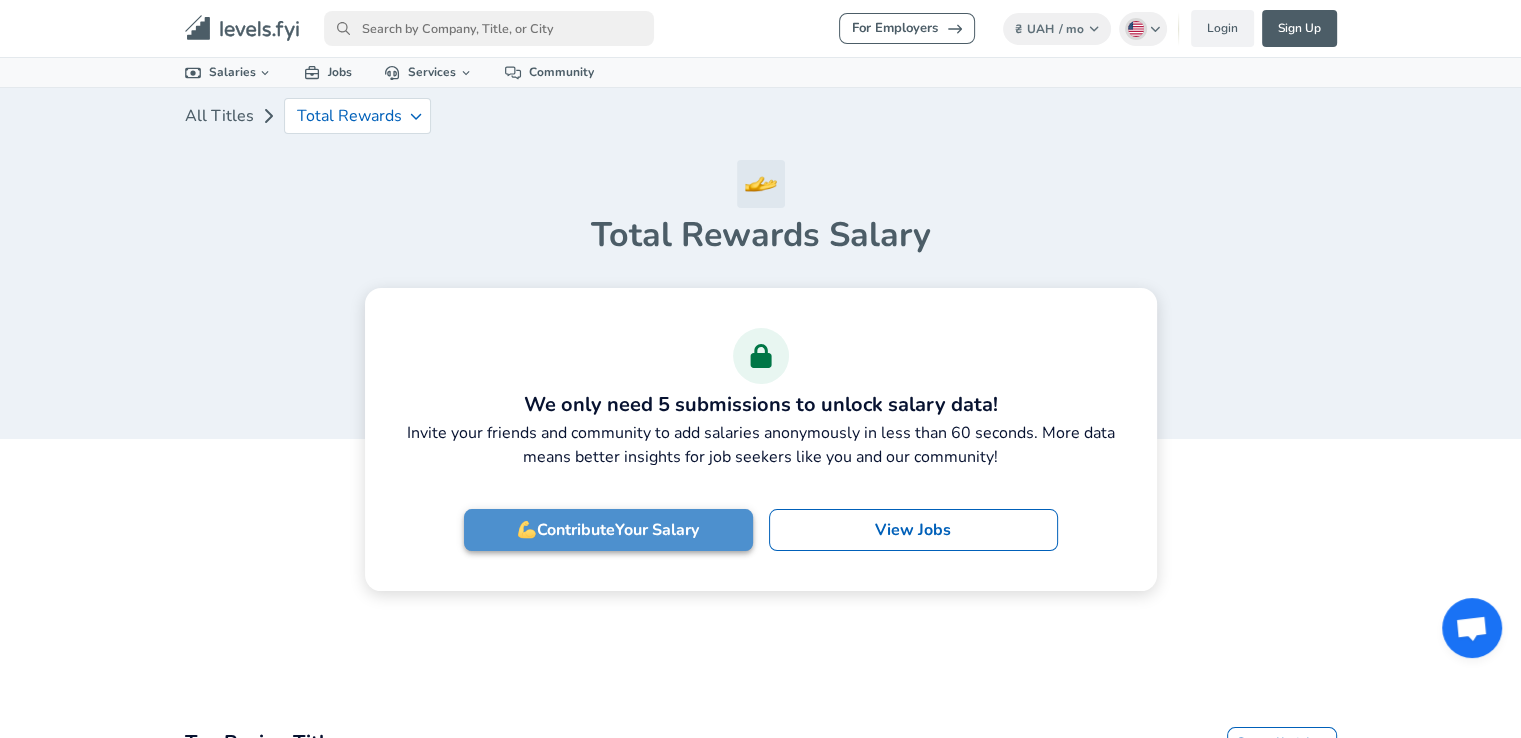 click on "💪  Contribute Your Salary" at bounding box center [608, 530] 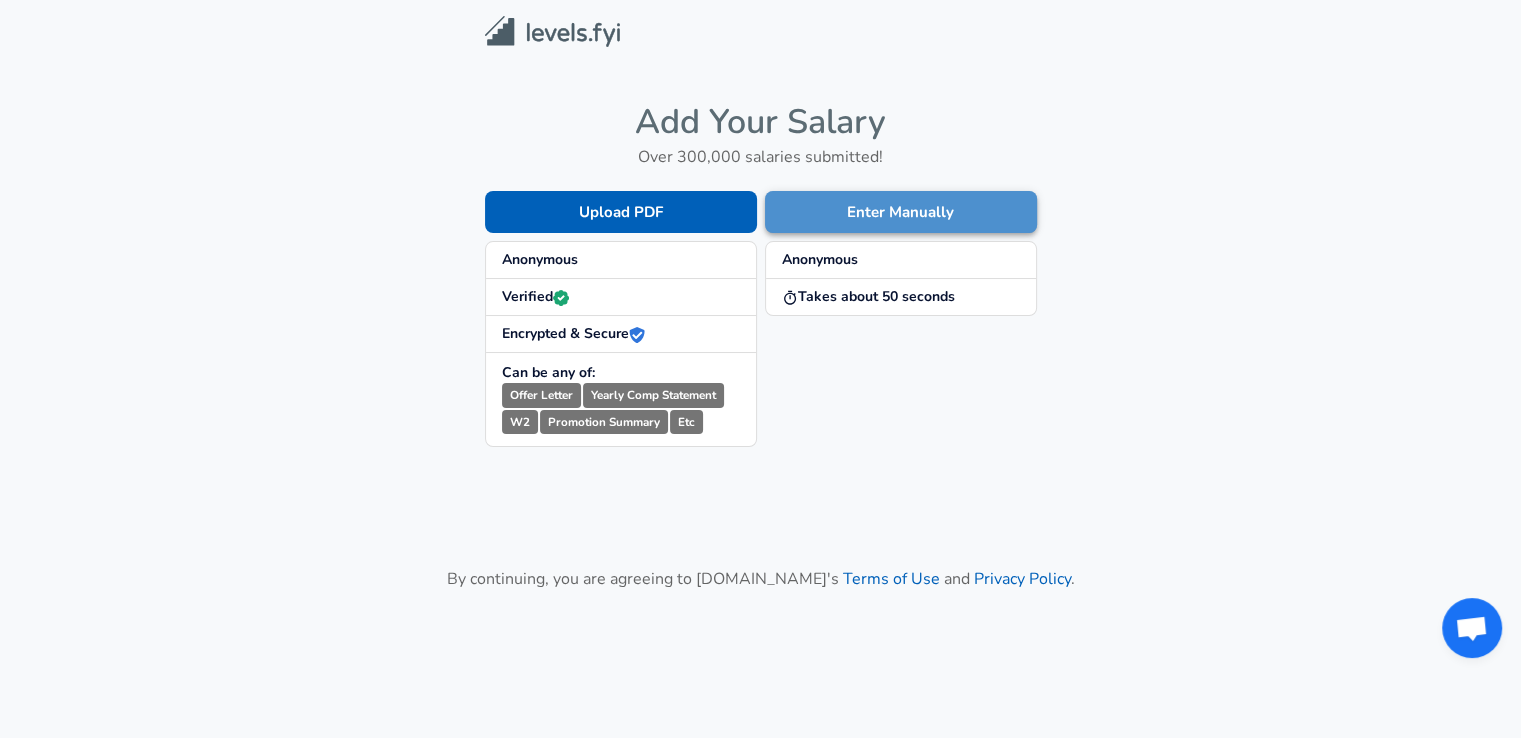 click on "Enter Manually" at bounding box center [901, 212] 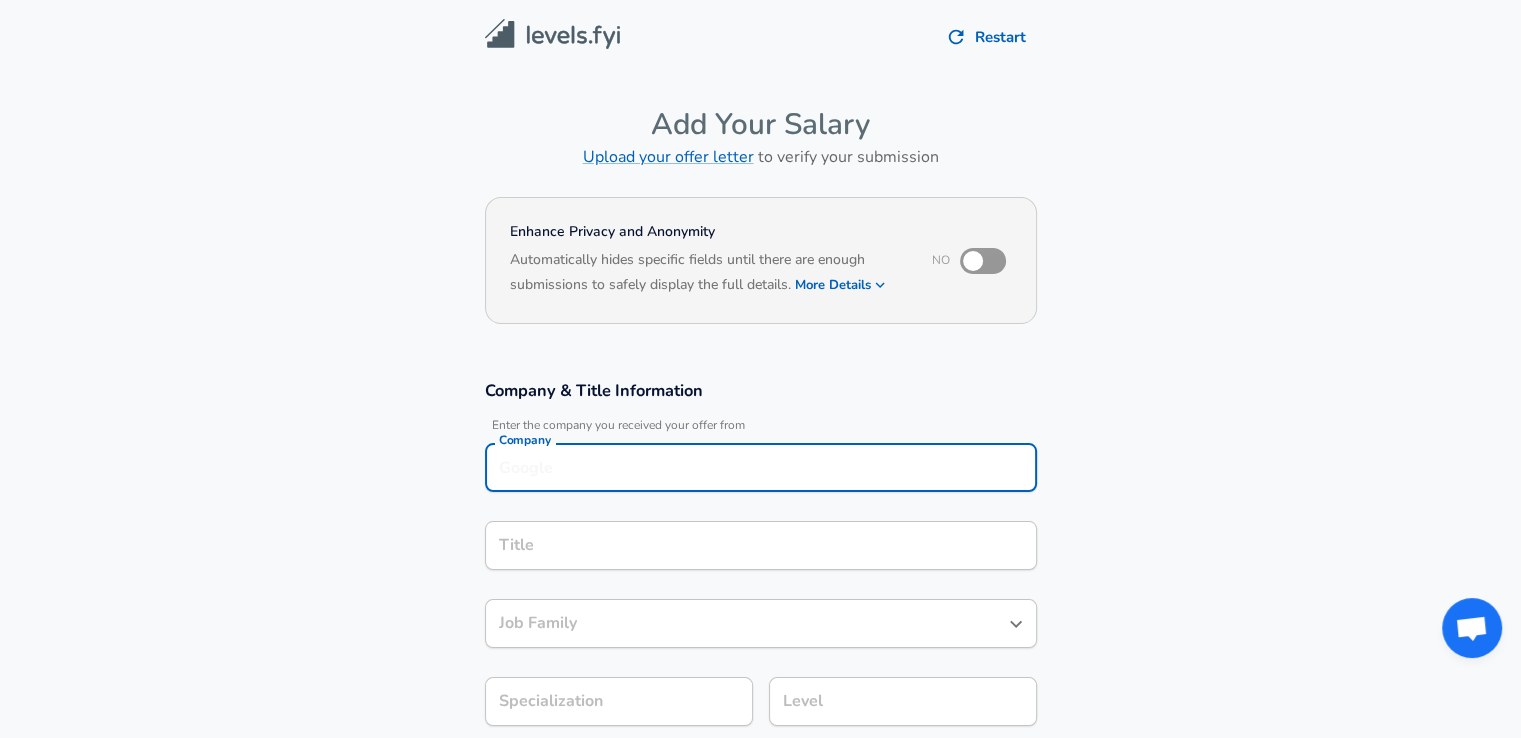 scroll, scrollTop: 20, scrollLeft: 0, axis: vertical 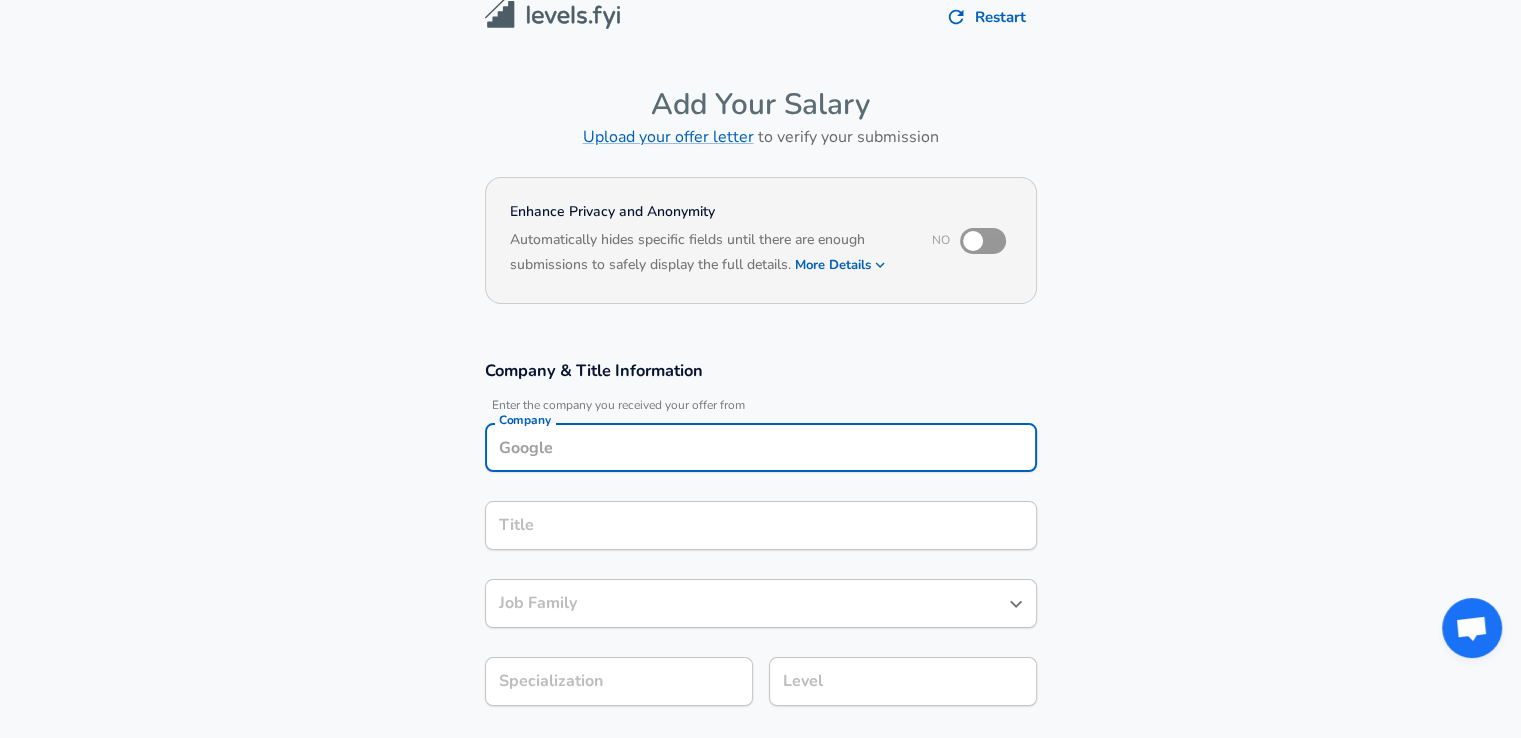 click on "Company" at bounding box center [761, 447] 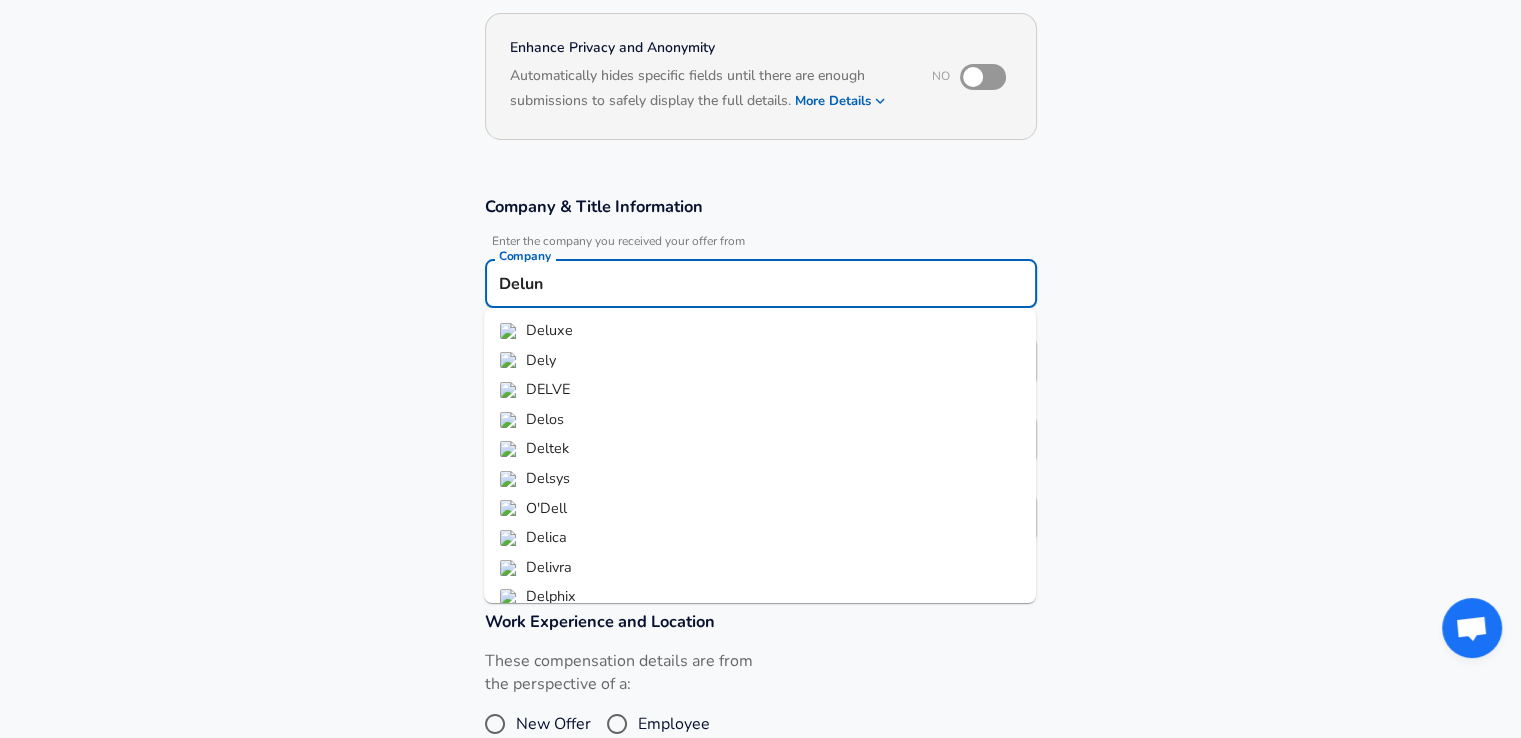 scroll, scrollTop: 283, scrollLeft: 0, axis: vertical 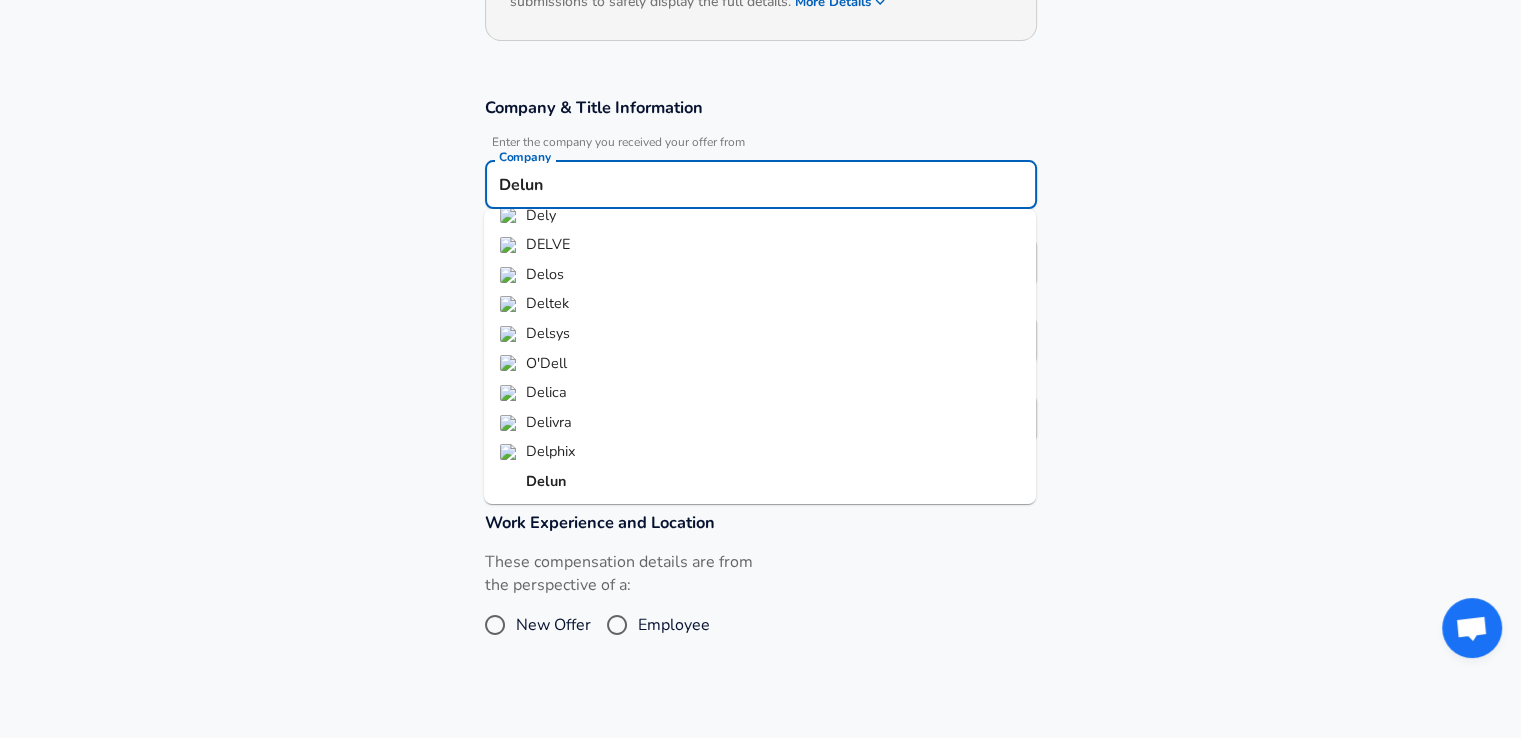 click on "Delun" at bounding box center (760, 482) 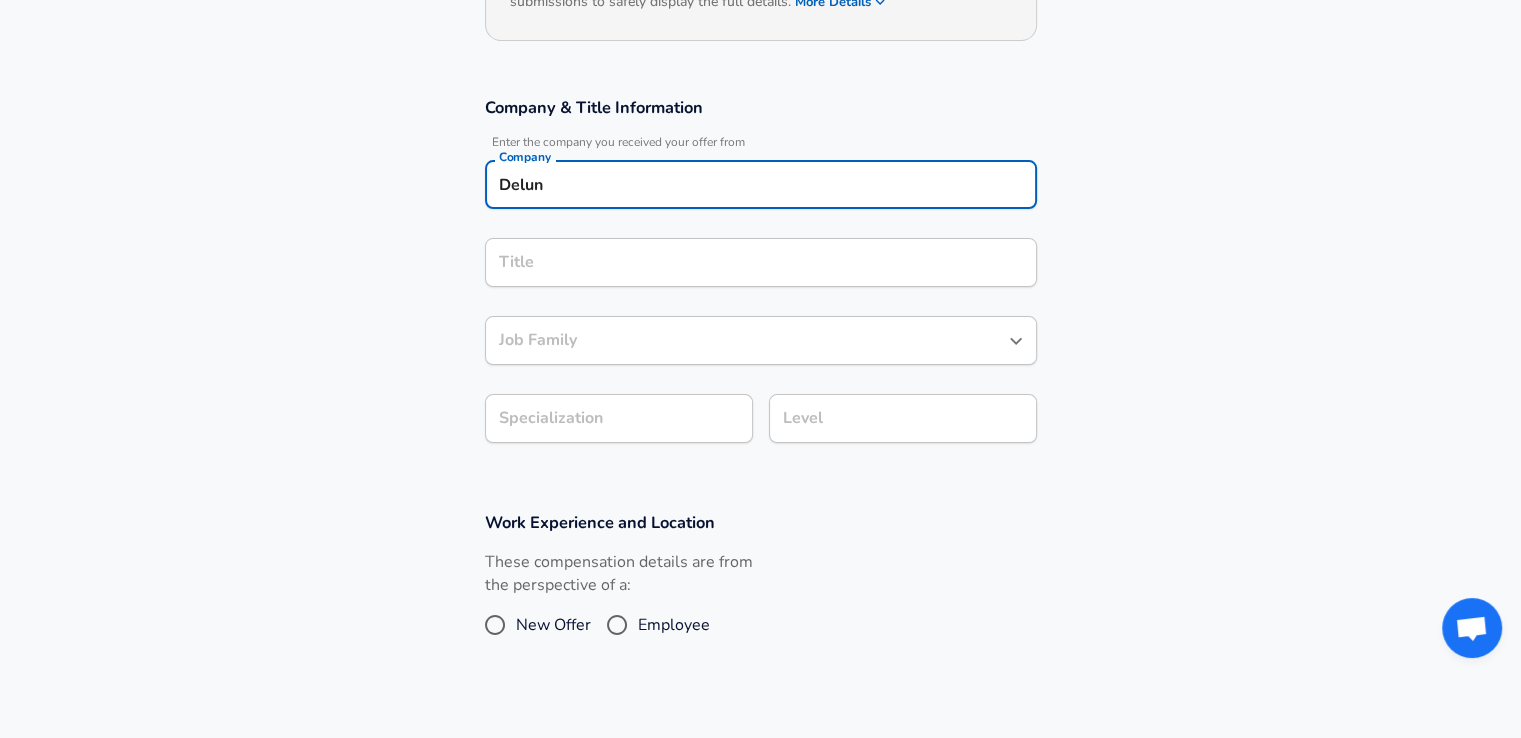 click on "Title" at bounding box center (761, 262) 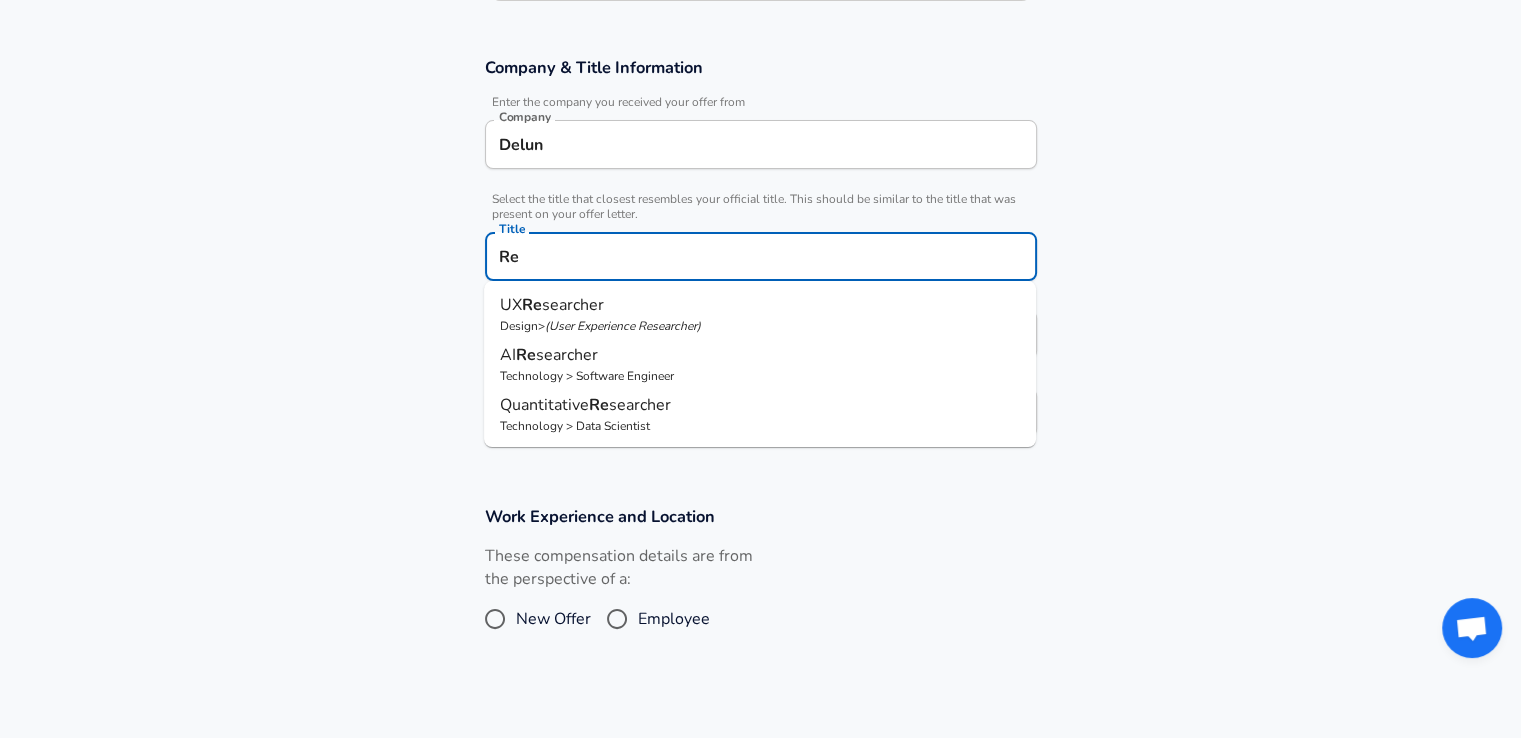 type on "R" 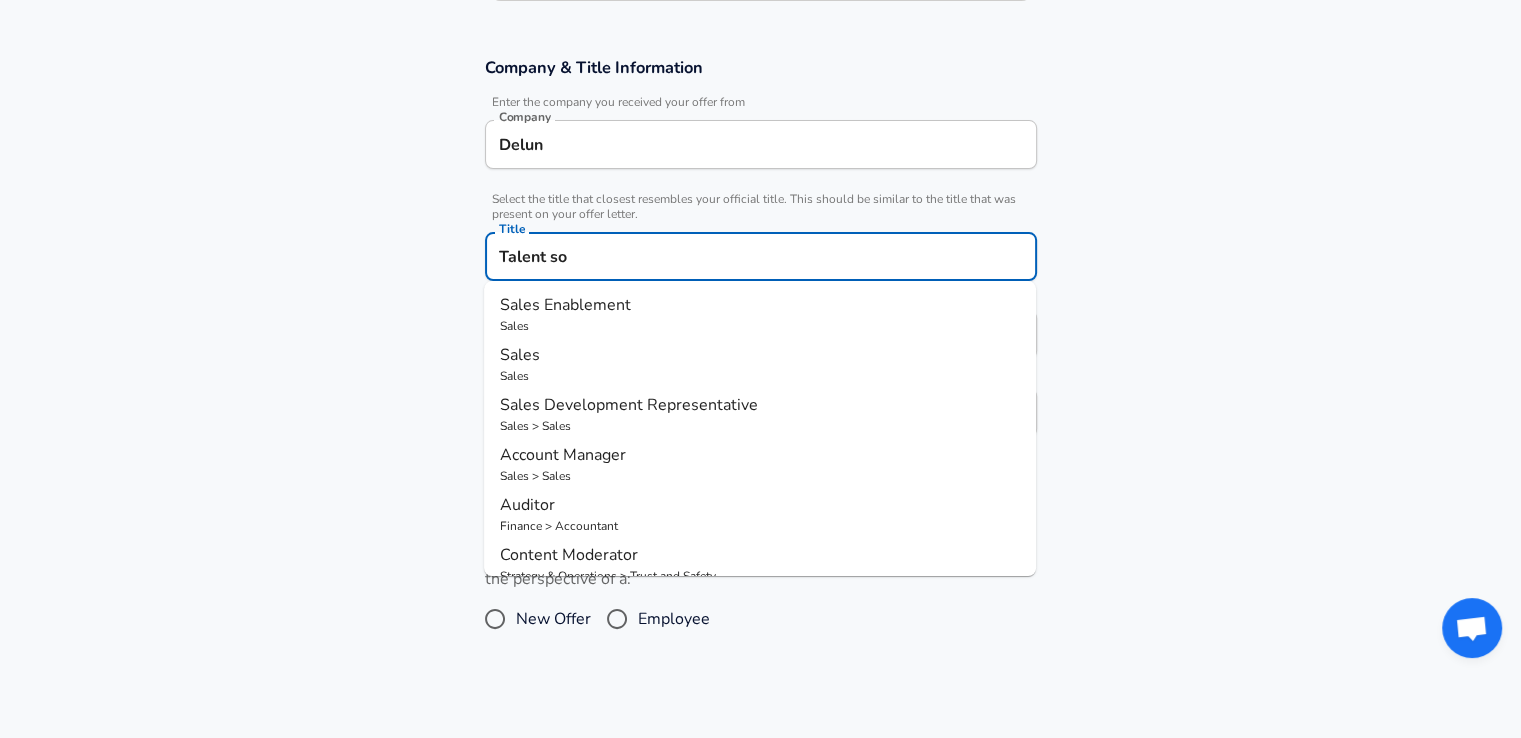 click on "Sales" at bounding box center (760, 326) 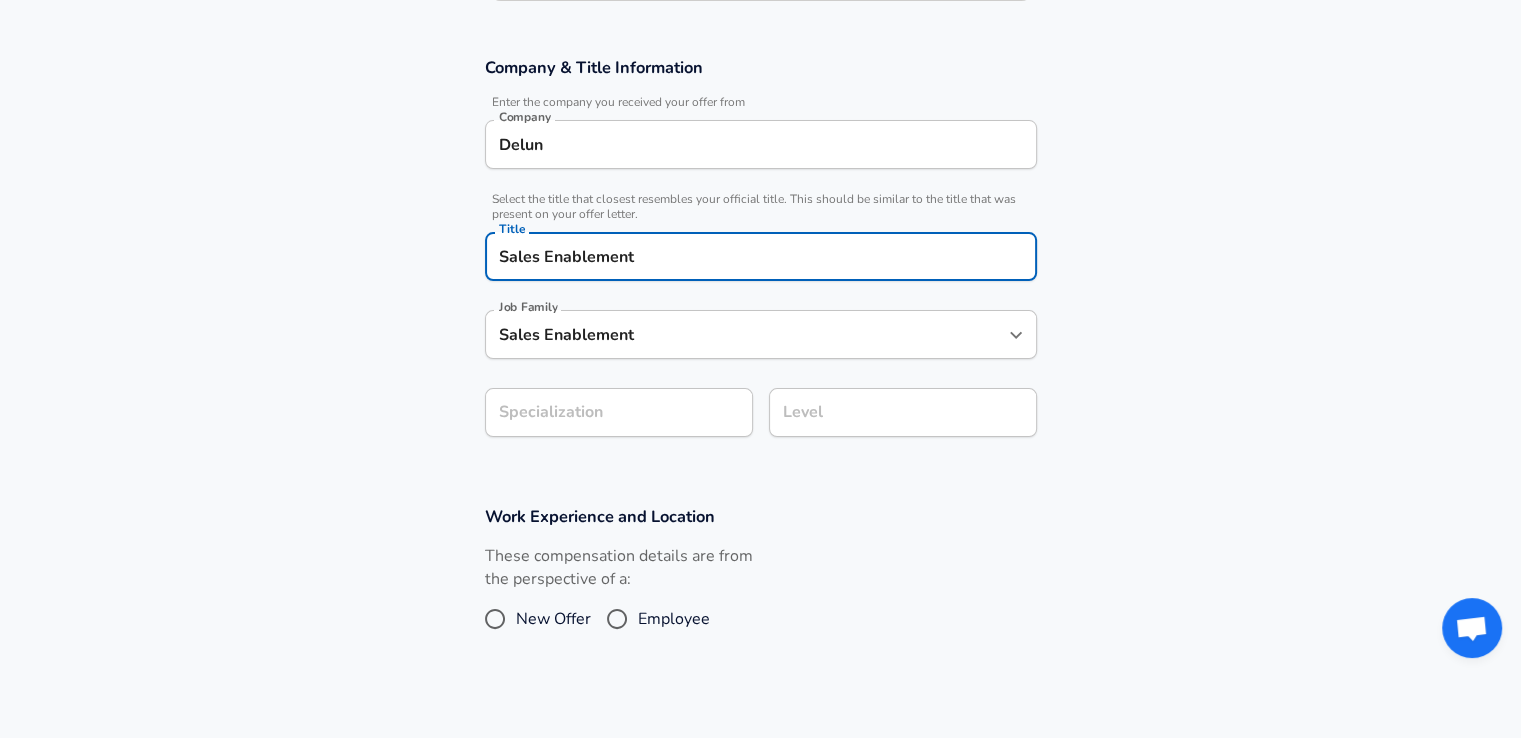 click on "Sales Enablement" at bounding box center [761, 256] 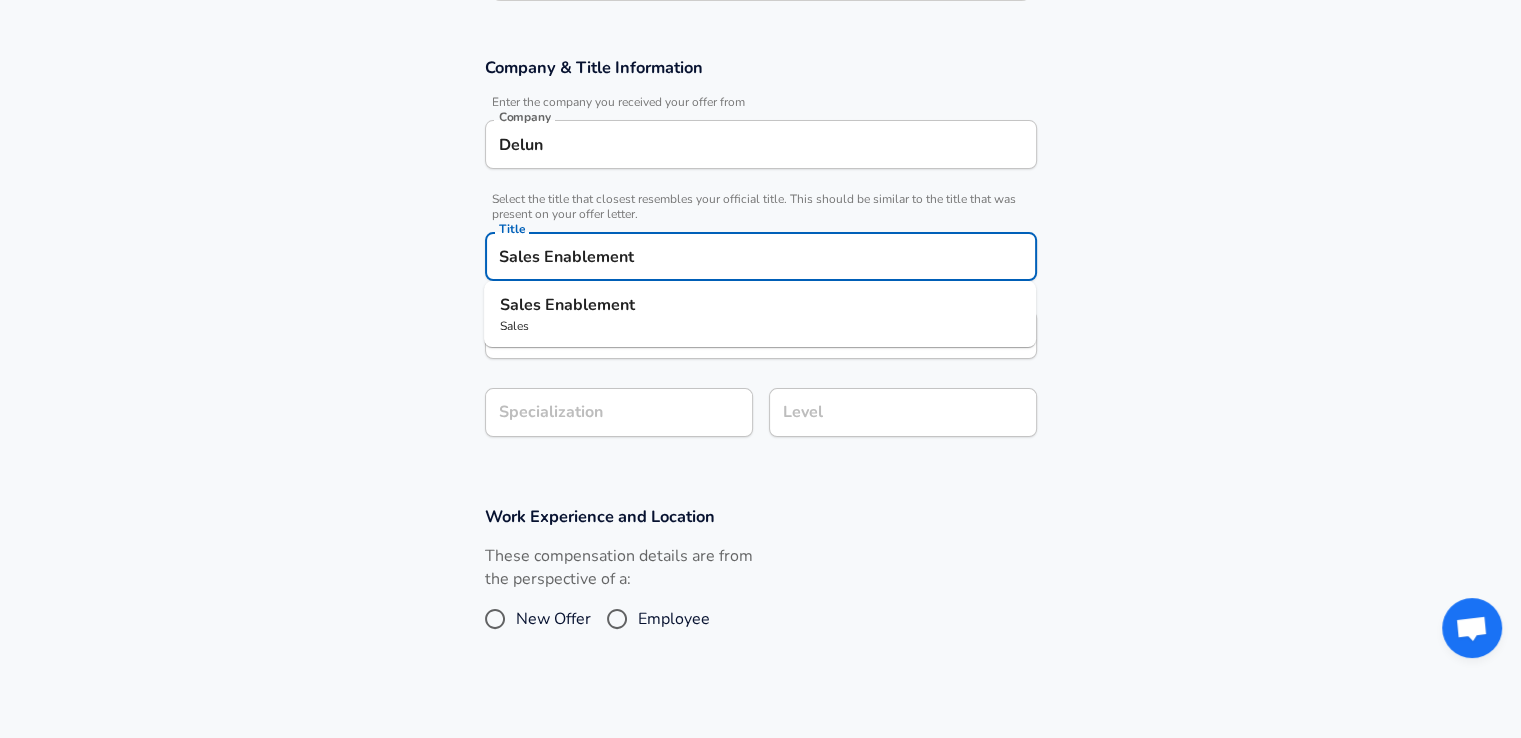 click on "Sales Enablement" at bounding box center (761, 256) 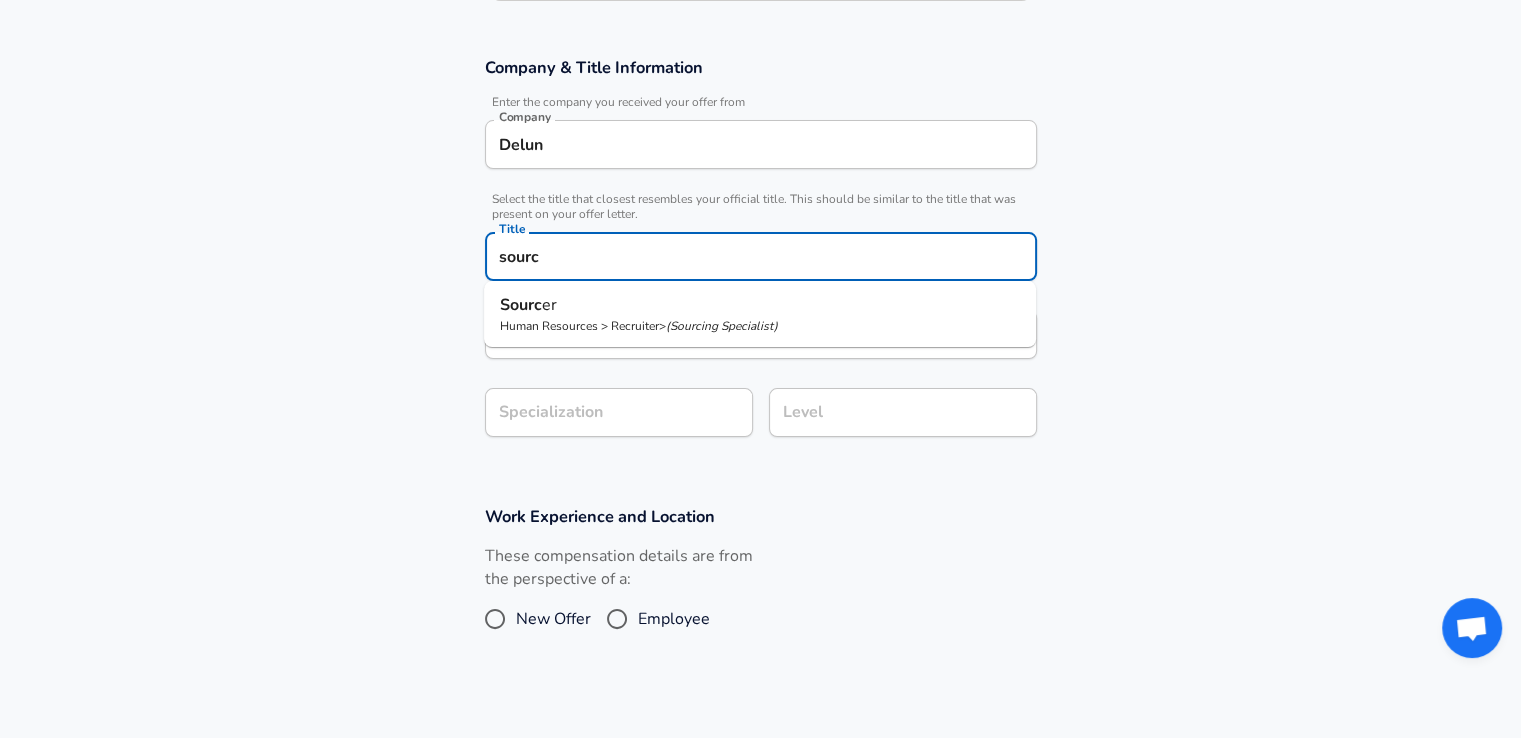 click on "Sourc er" at bounding box center [760, 305] 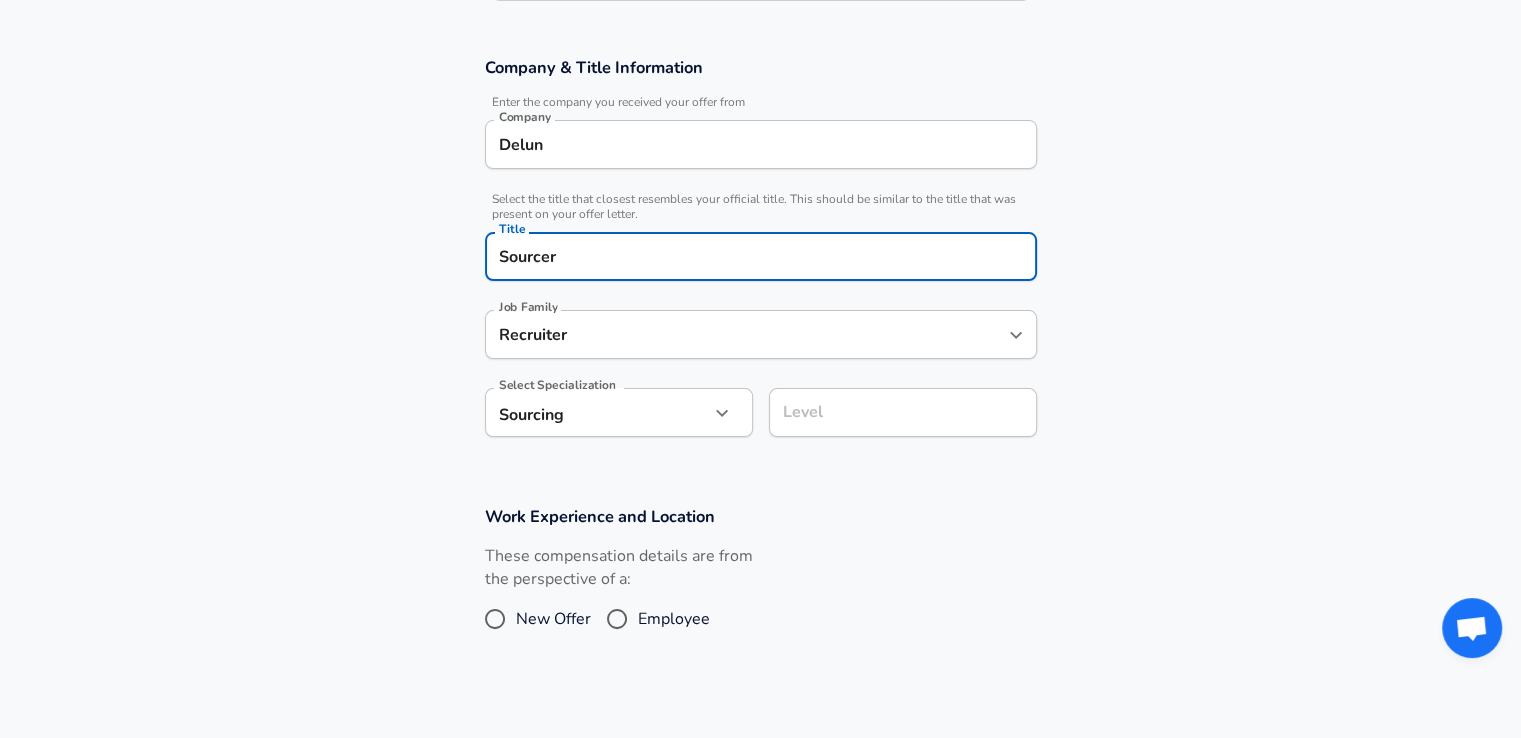 type on "Sourcer" 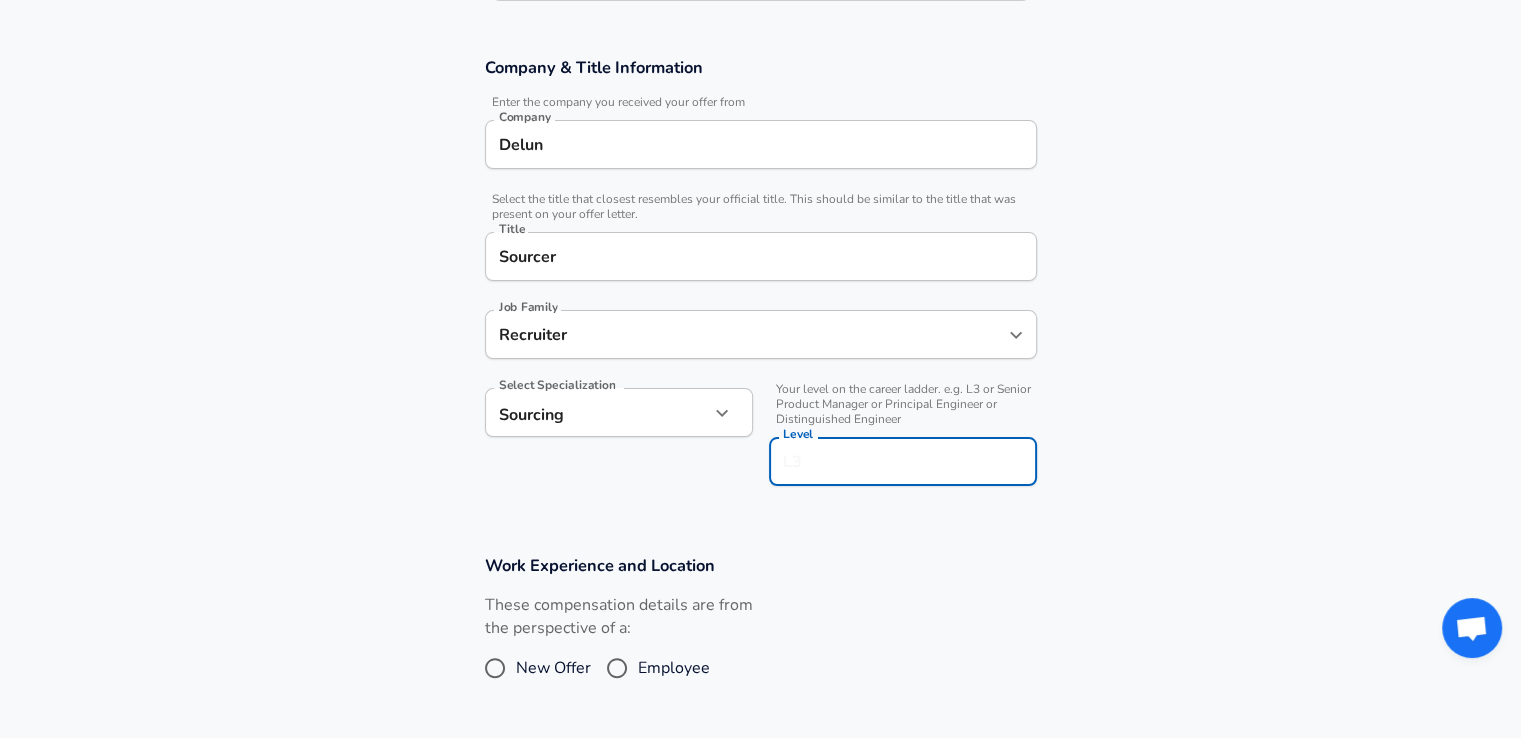 scroll, scrollTop: 363, scrollLeft: 0, axis: vertical 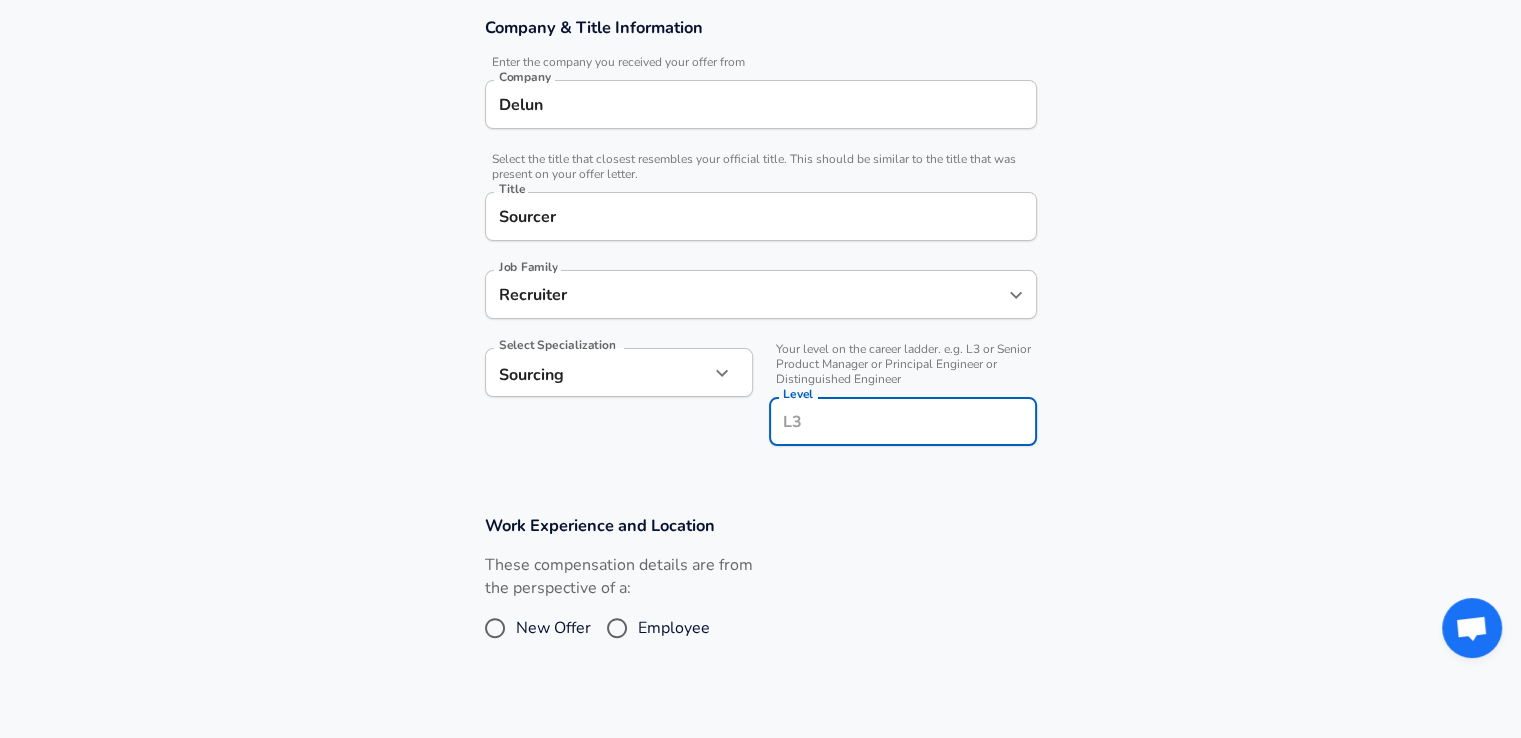 click on "Level" at bounding box center (903, 421) 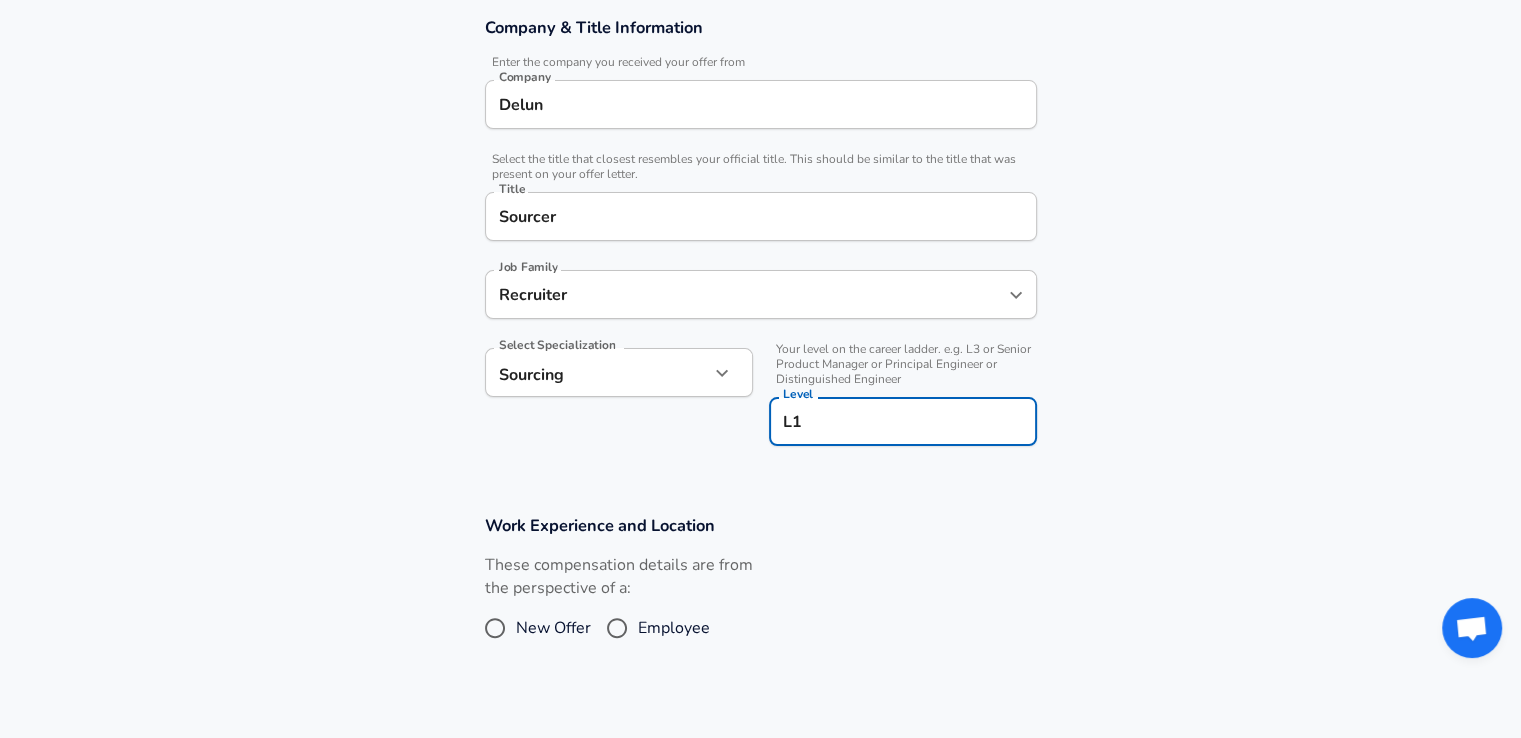 type on "L1" 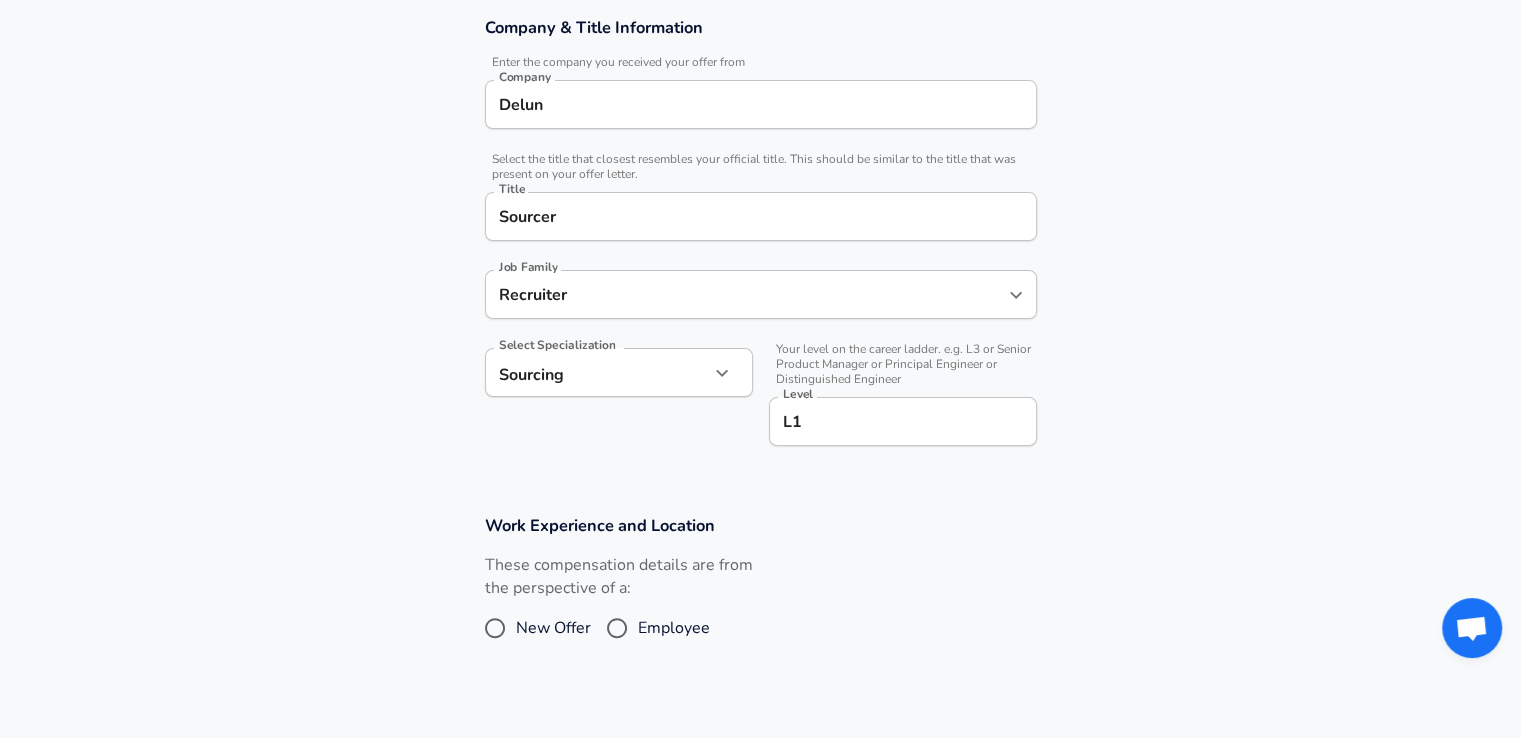 click on "Work Experience and Location" at bounding box center [761, 525] 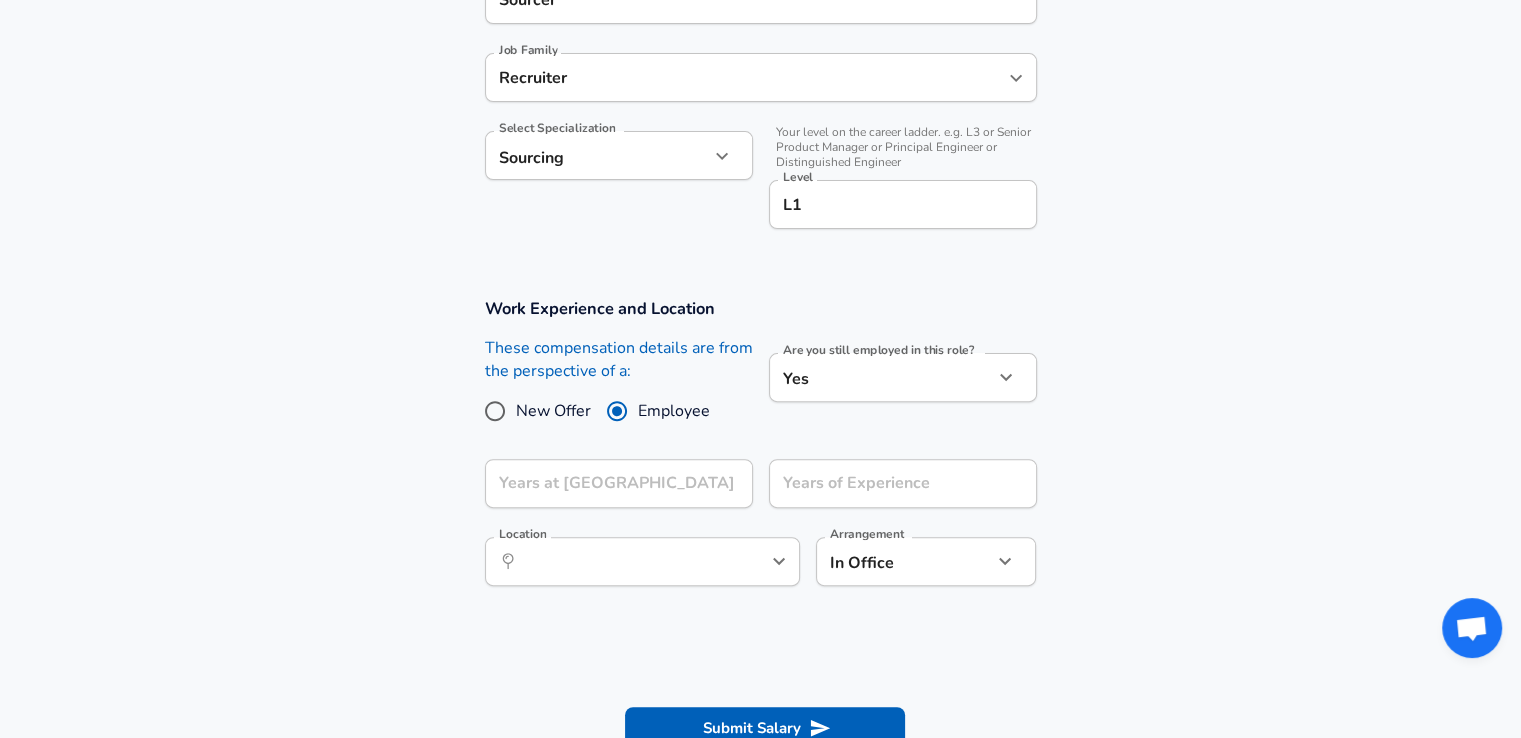 scroll, scrollTop: 582, scrollLeft: 0, axis: vertical 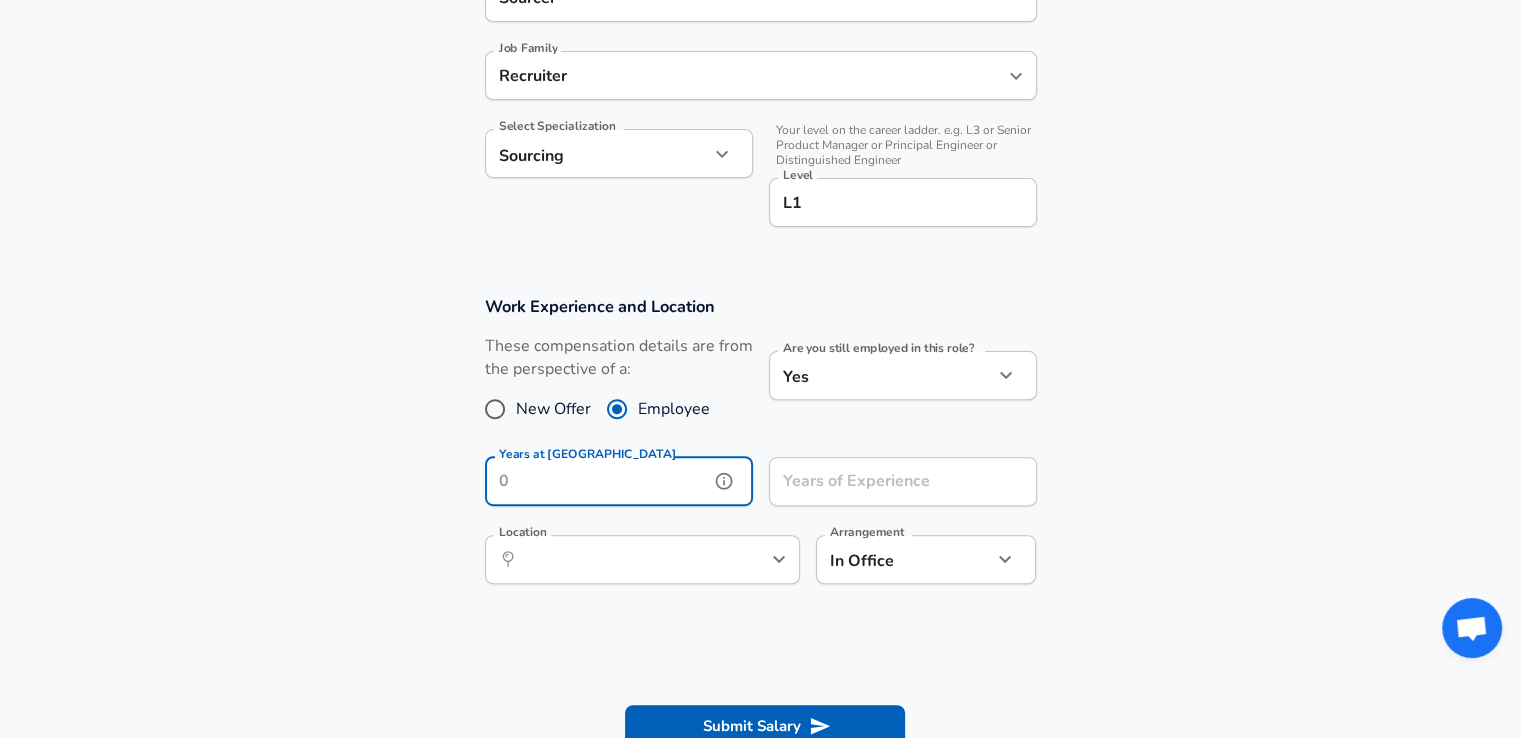 click on "Years at Delun" at bounding box center (597, 481) 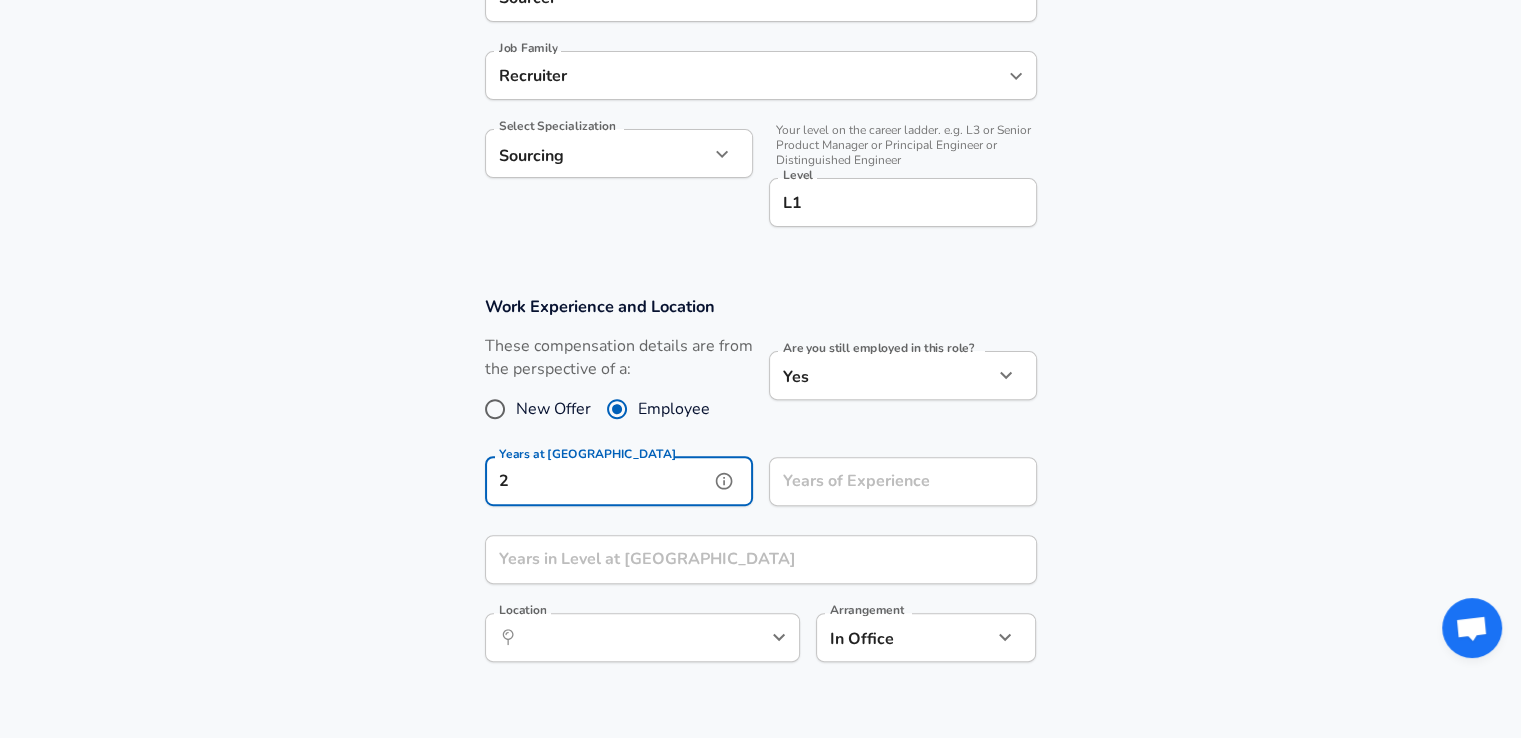 type on "2" 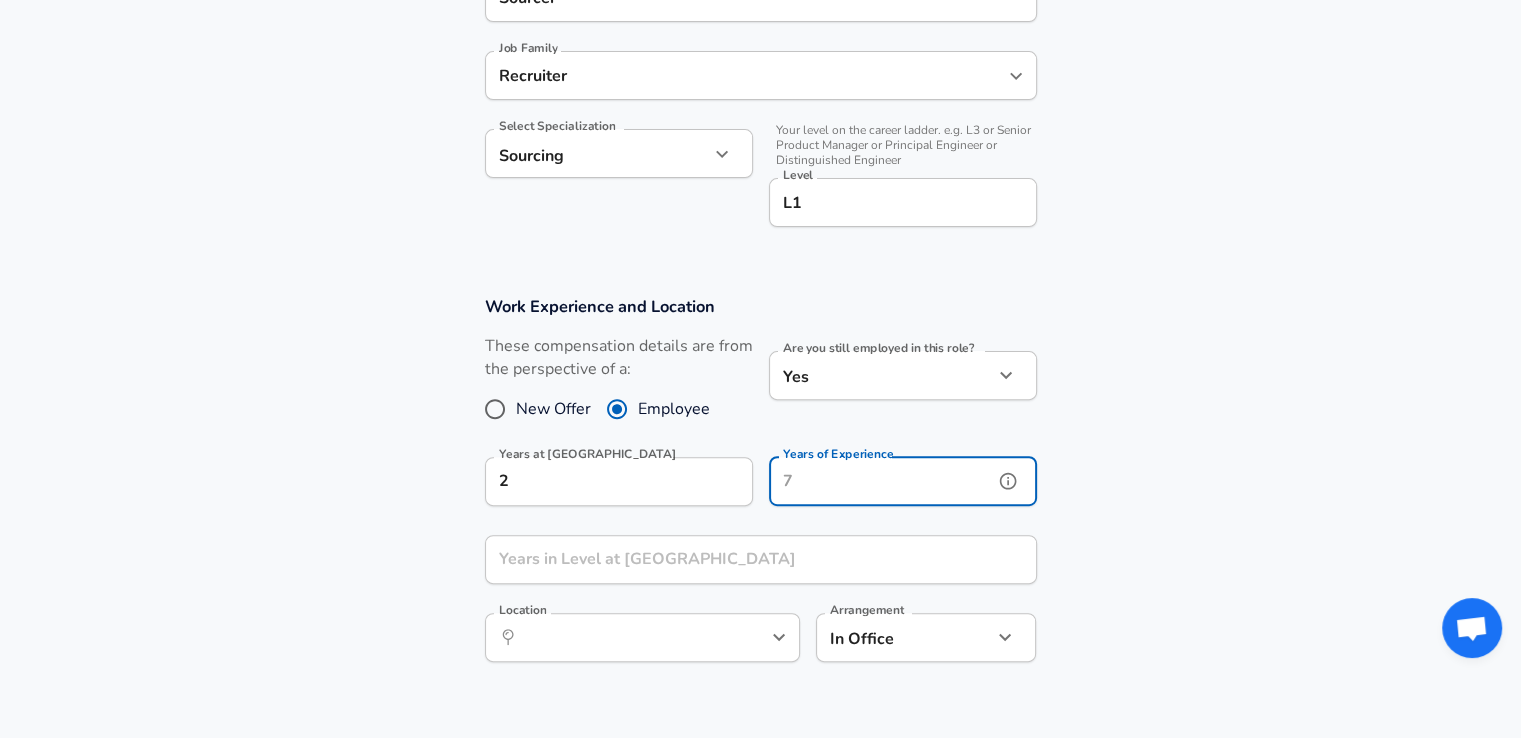 click on "Years of Experience" at bounding box center [881, 481] 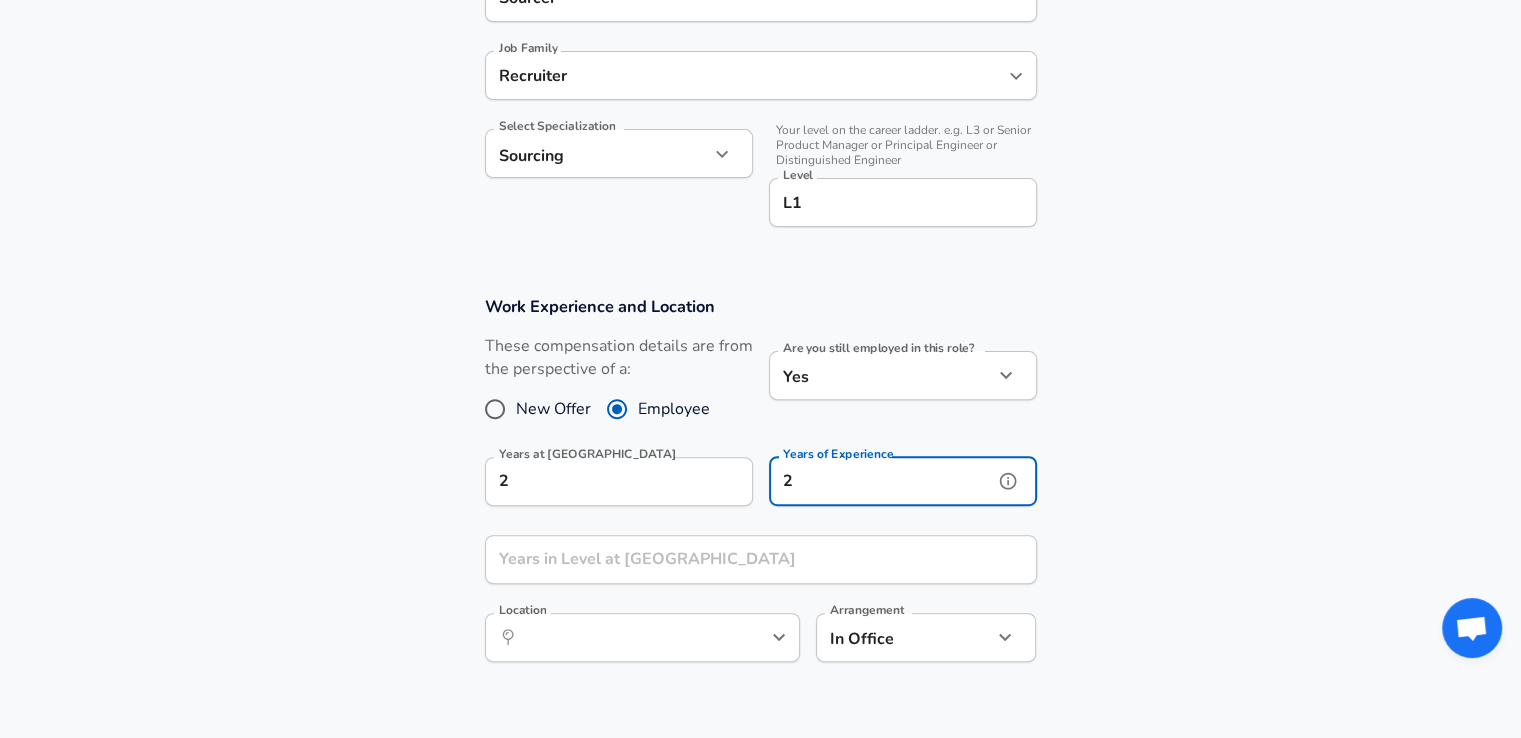 type on "2" 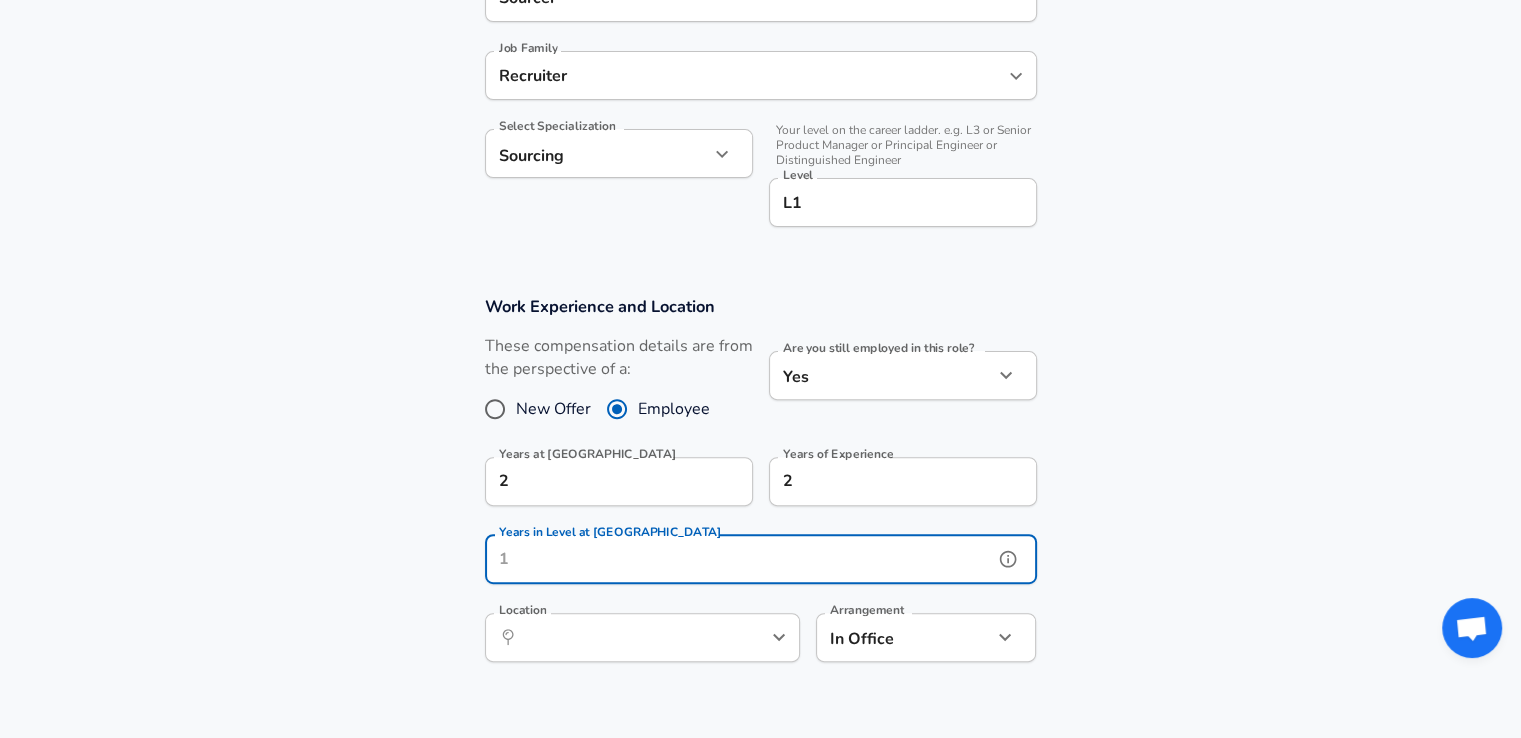 click on "Years in Level at Delun" at bounding box center [739, 559] 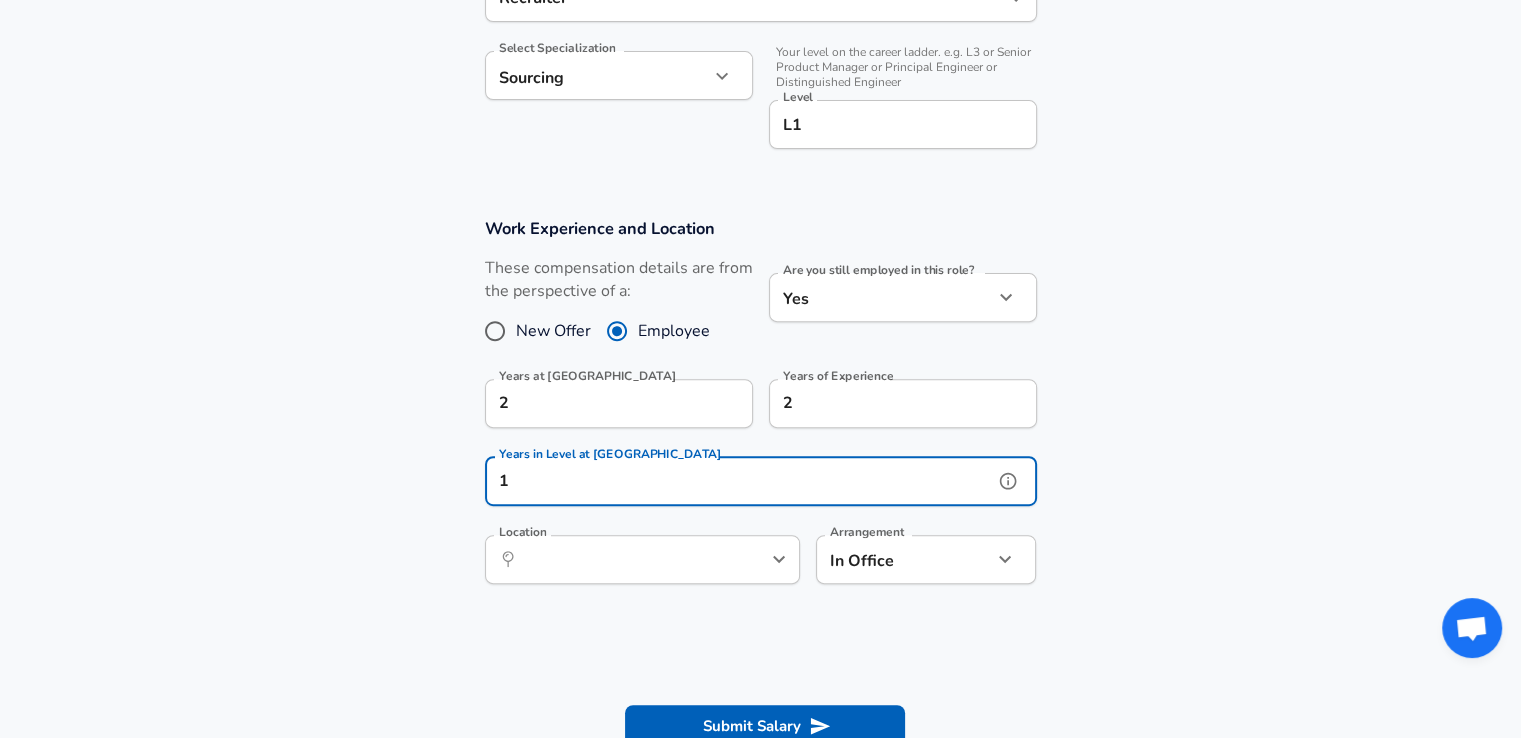 scroll, scrollTop: 682, scrollLeft: 0, axis: vertical 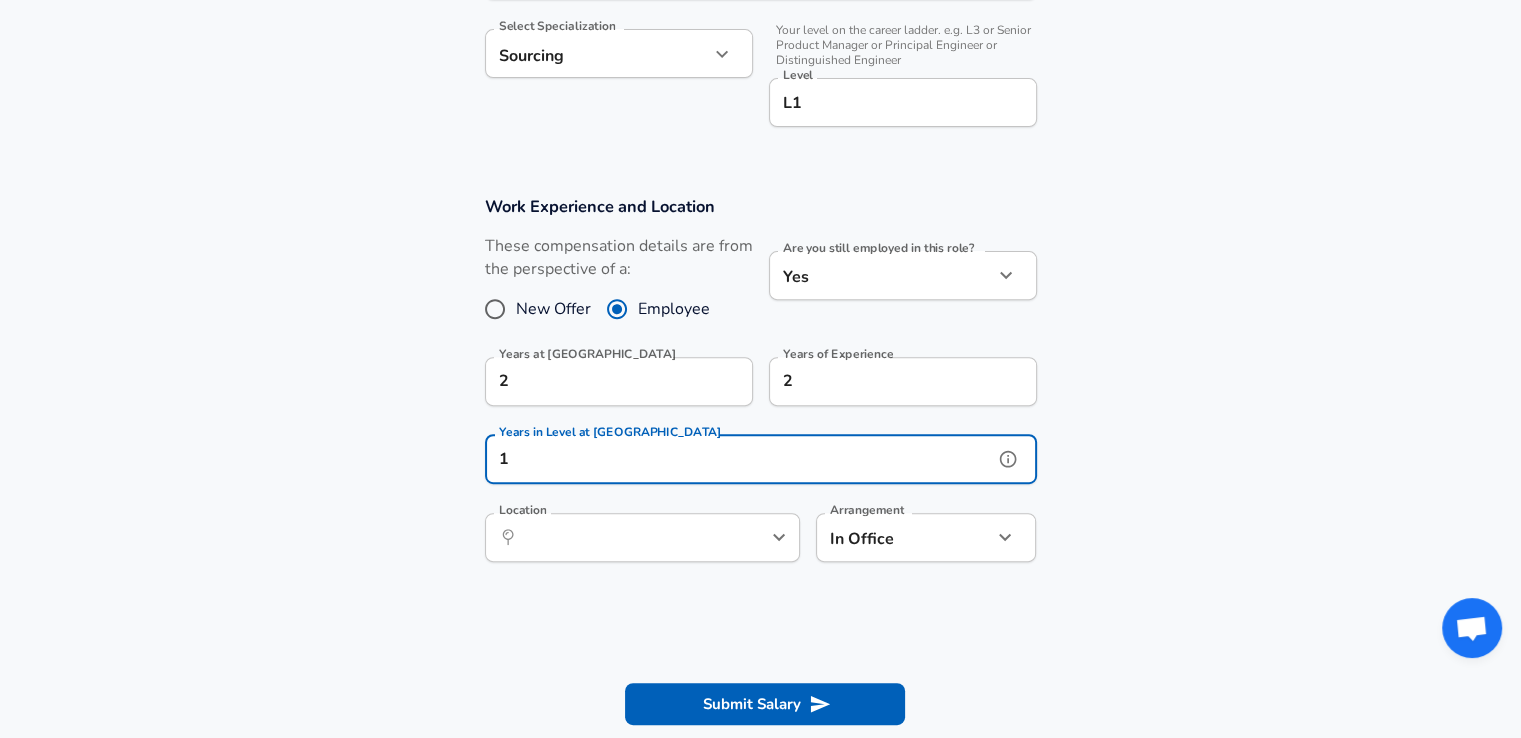 type on "1" 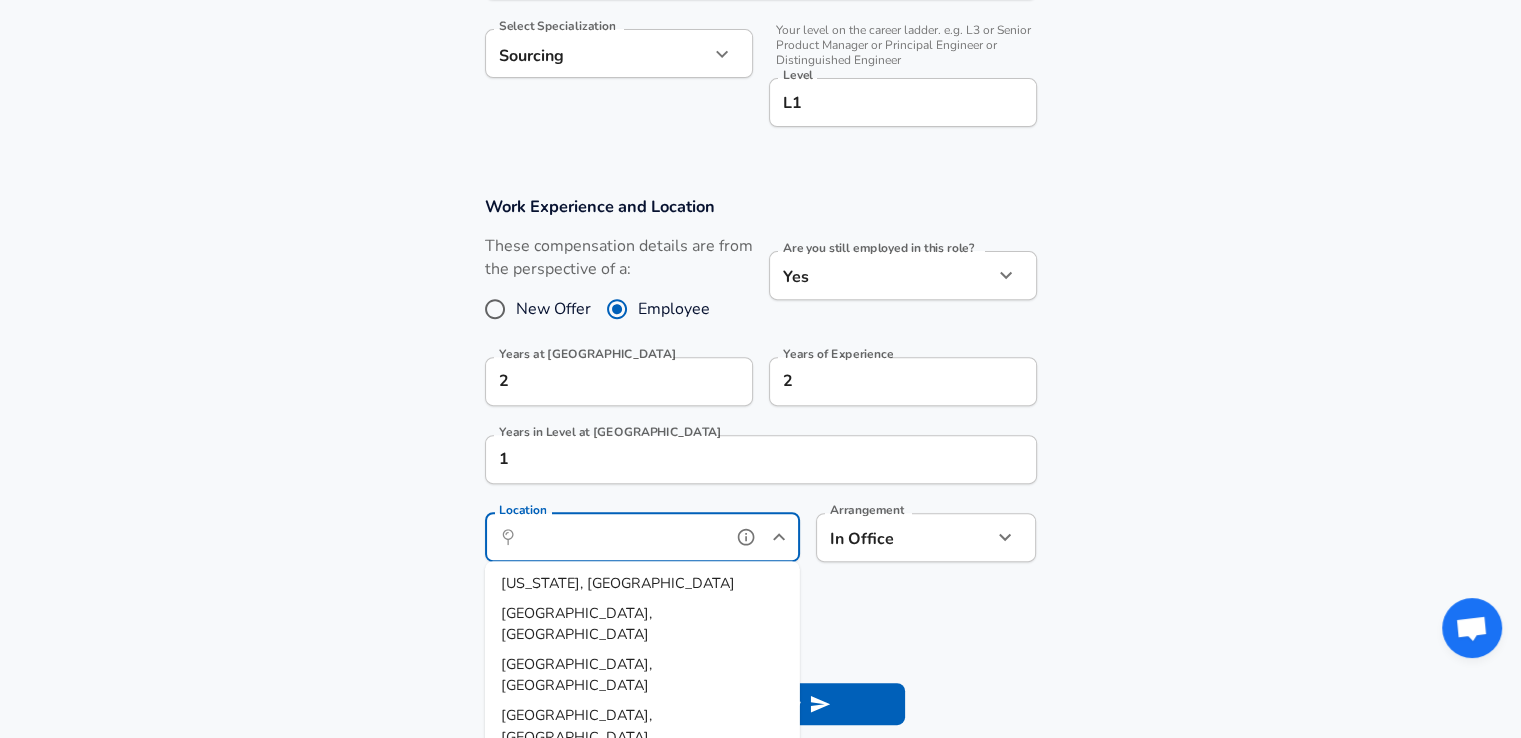 click on "Location" at bounding box center (620, 537) 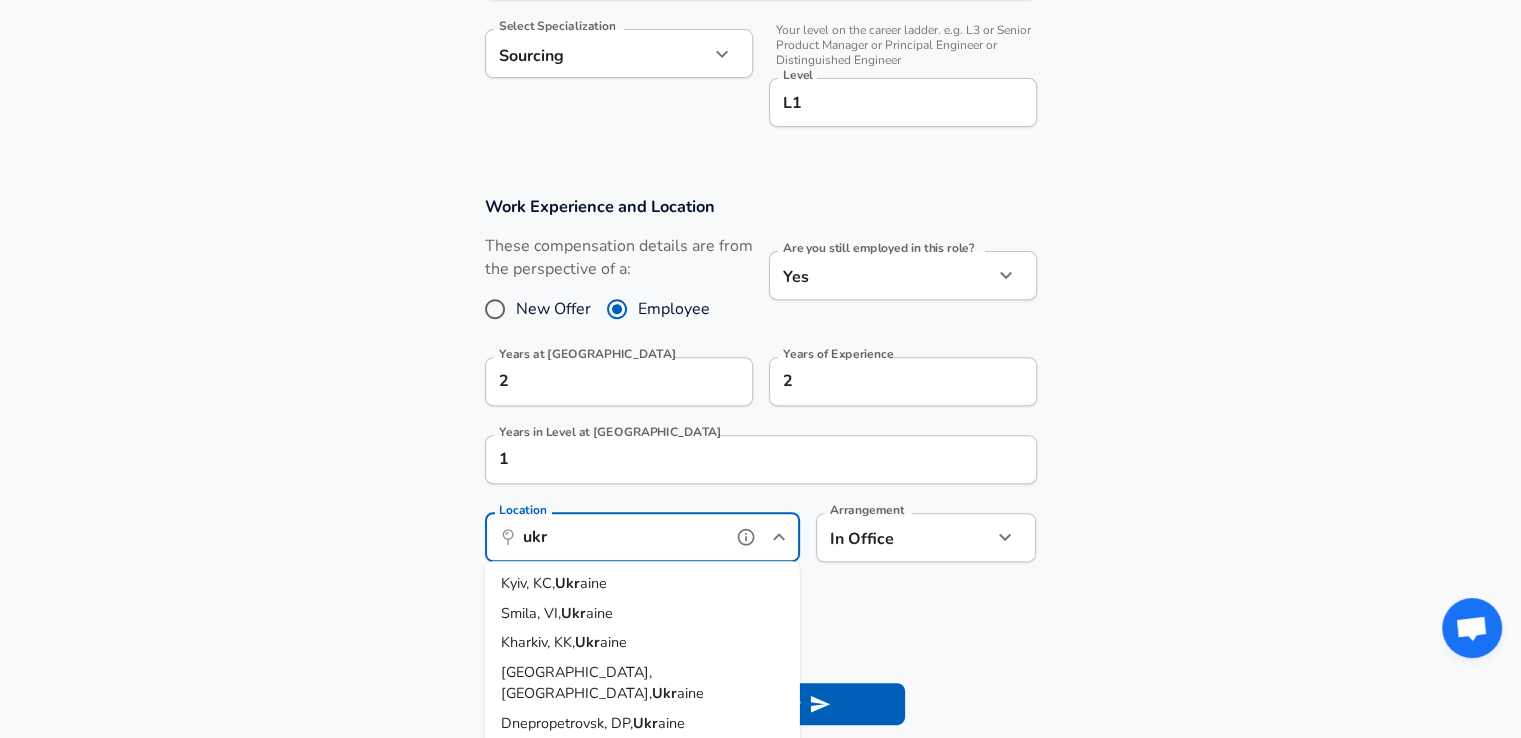click on "Kyiv, KC,  Ukr aine" at bounding box center [642, 584] 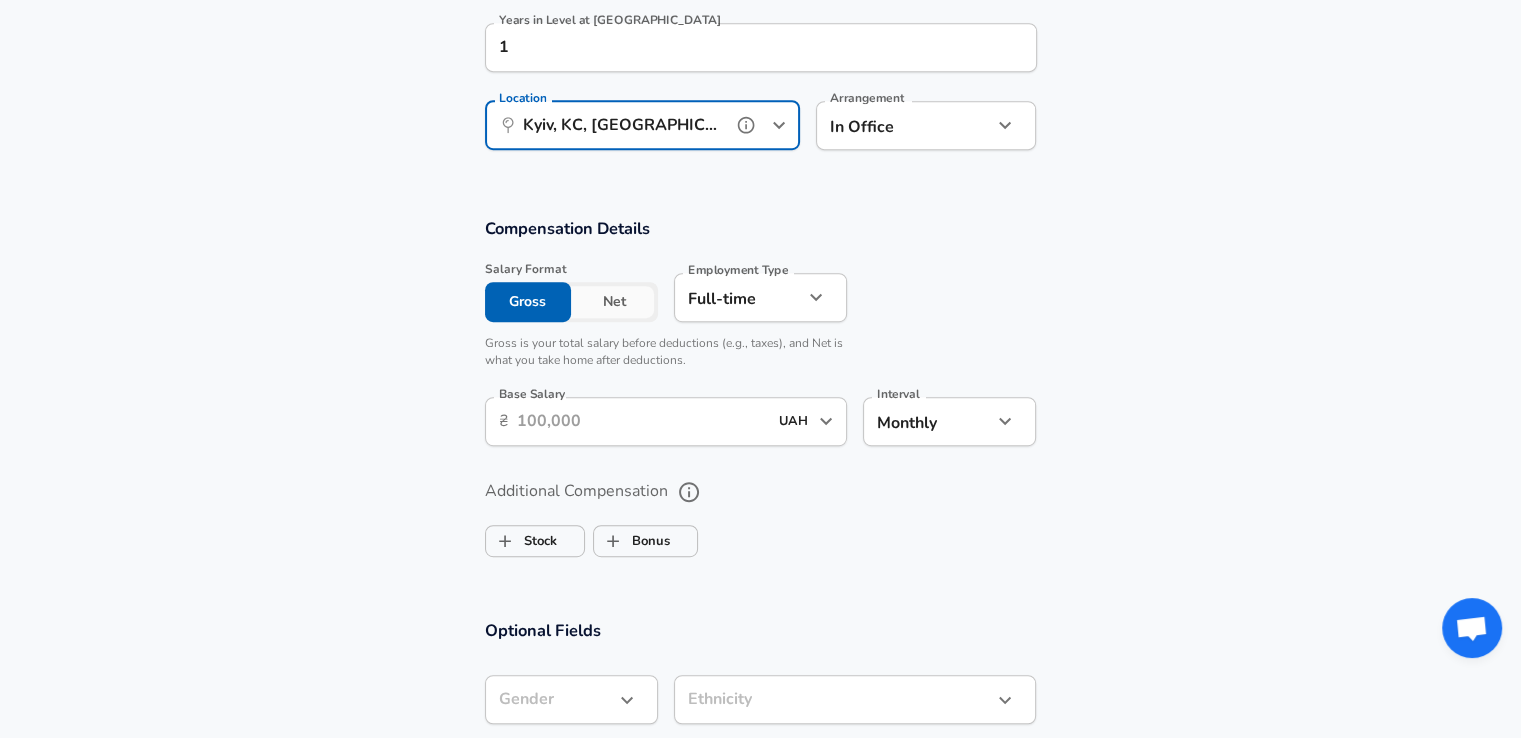scroll, scrollTop: 1096, scrollLeft: 0, axis: vertical 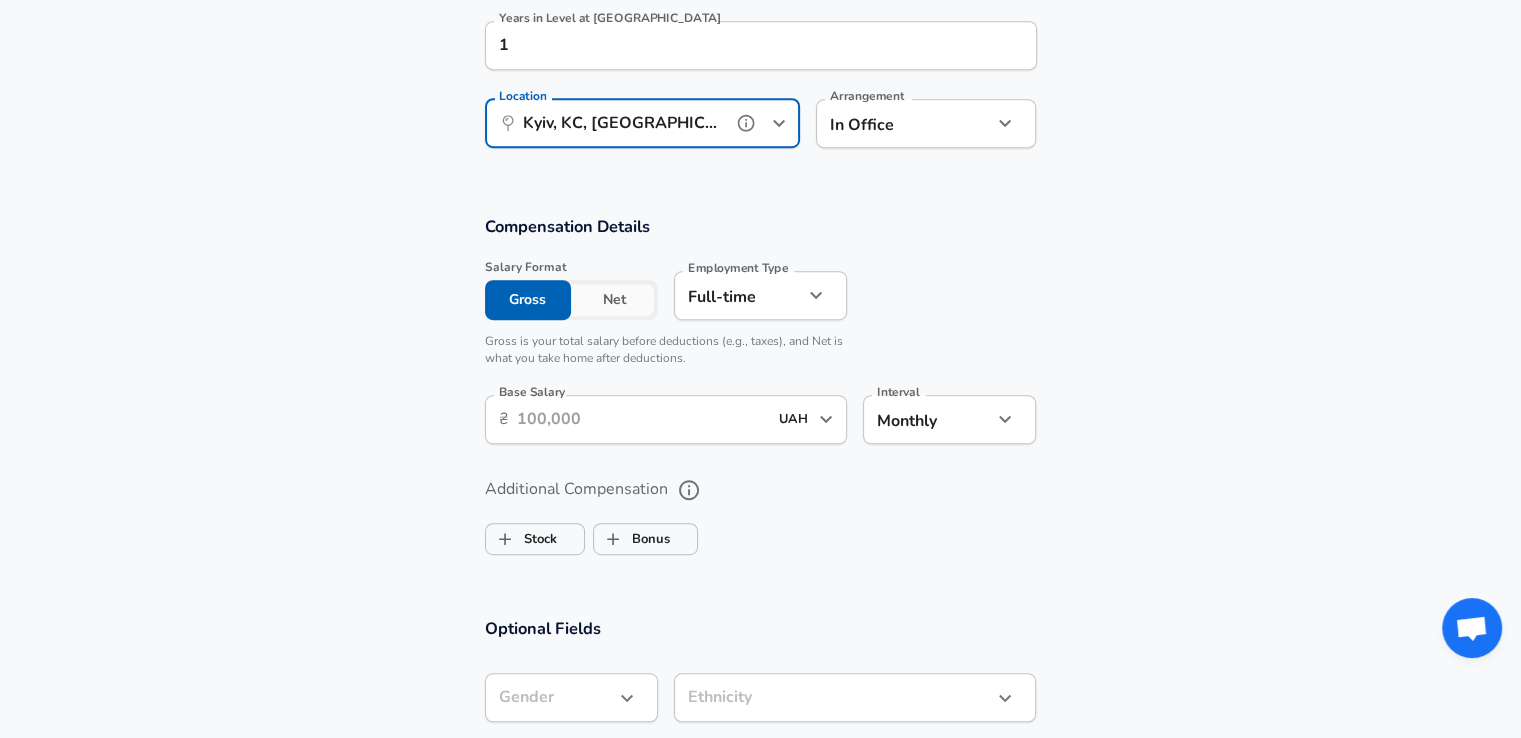 type on "Kyiv, KC, Ukraine" 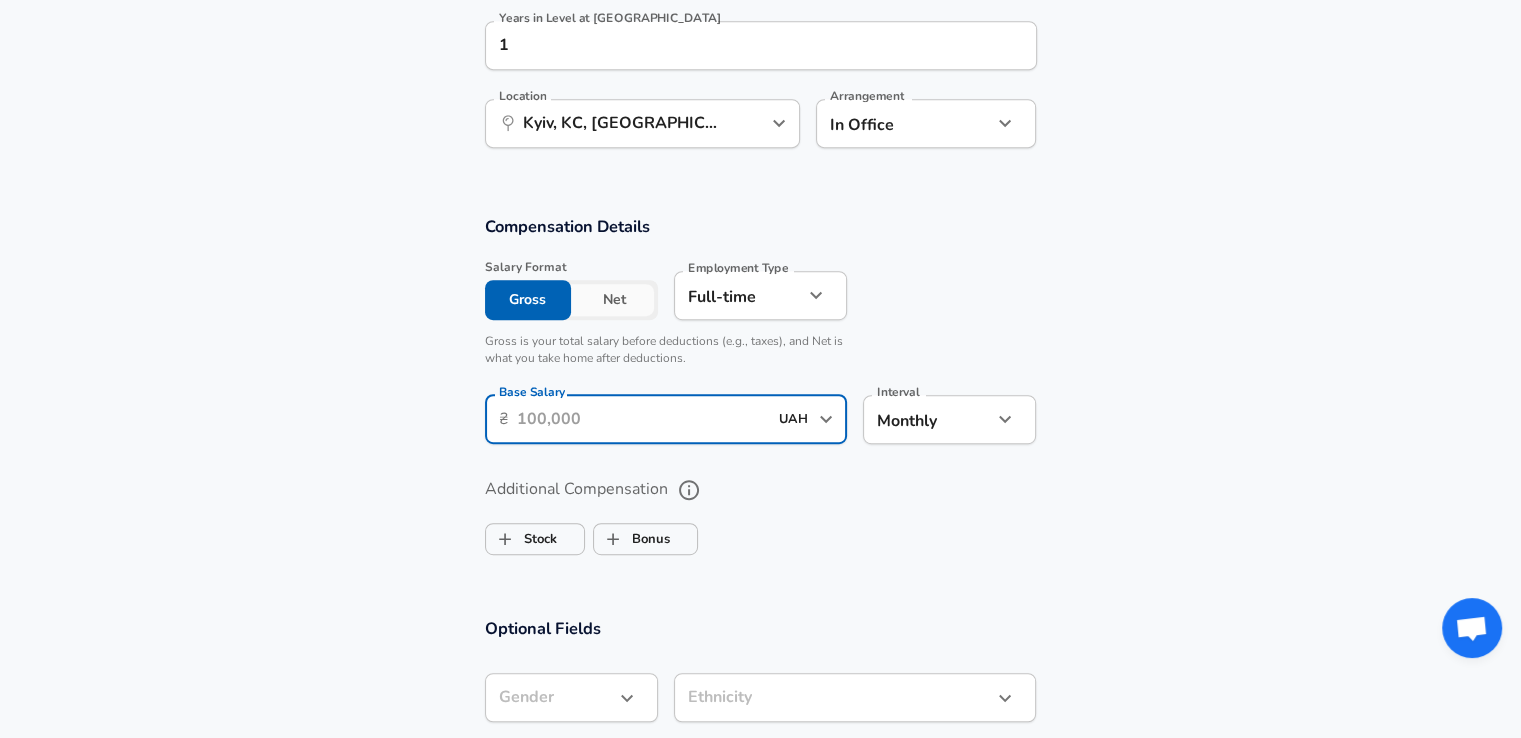 click on "Base Salary" at bounding box center (642, 419) 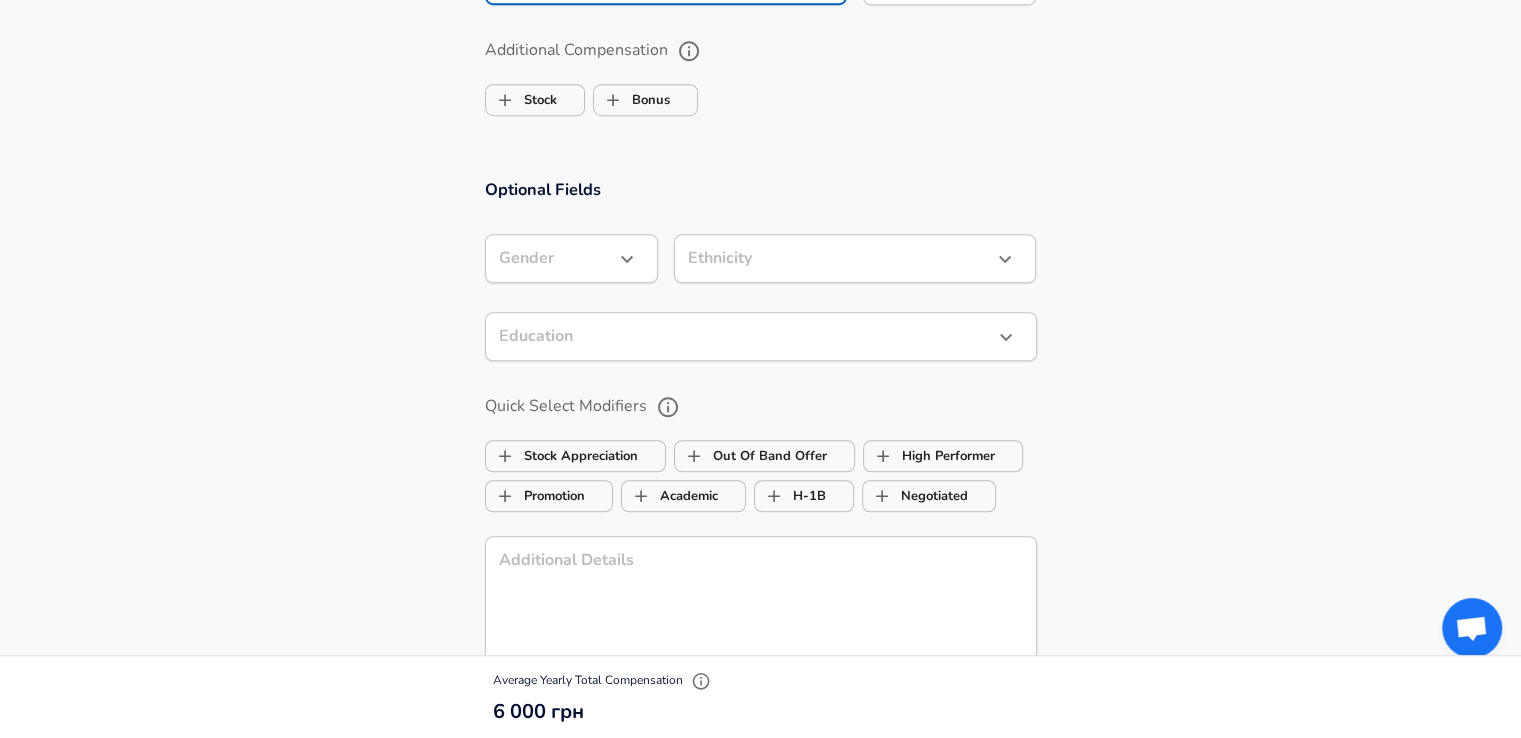 scroll, scrollTop: 1195, scrollLeft: 0, axis: vertical 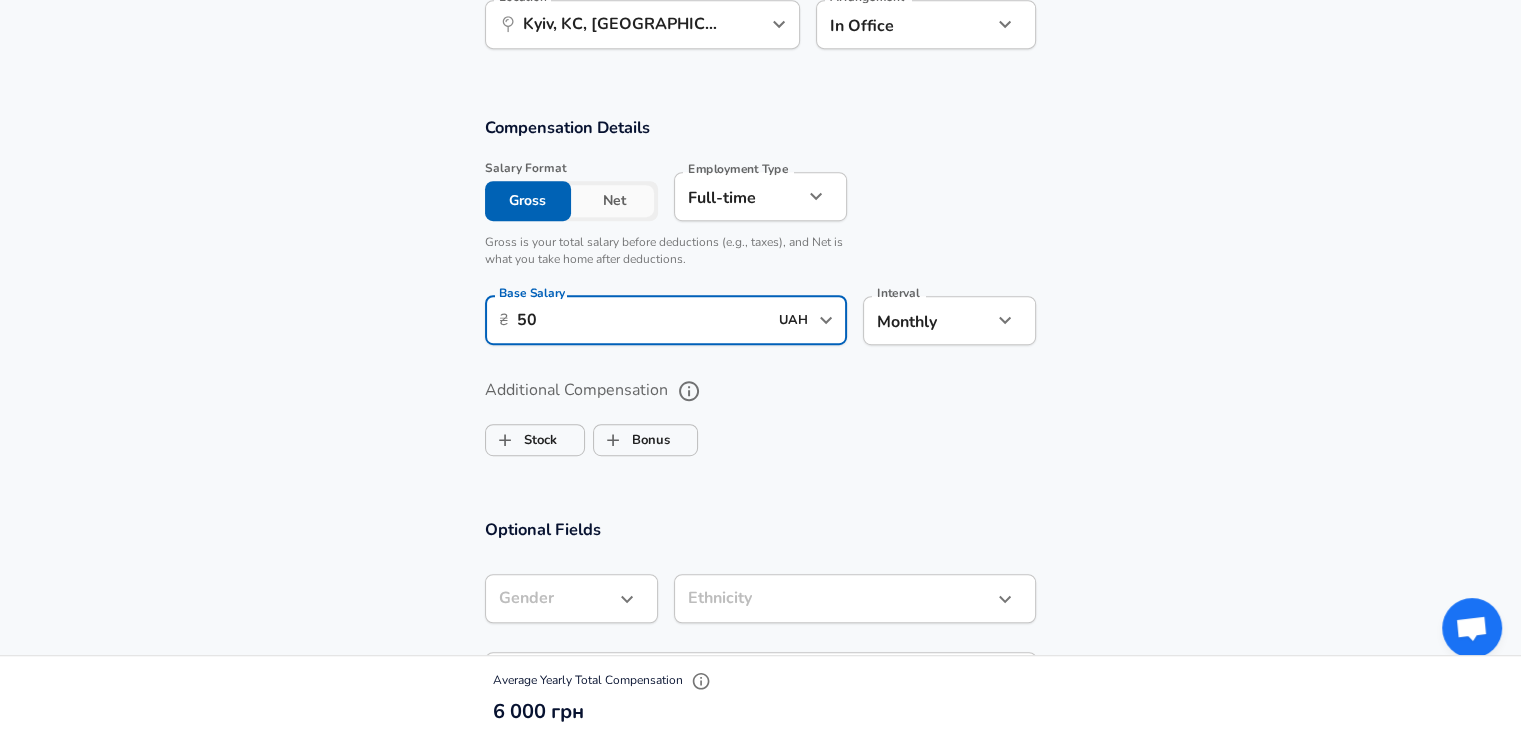 type on "5" 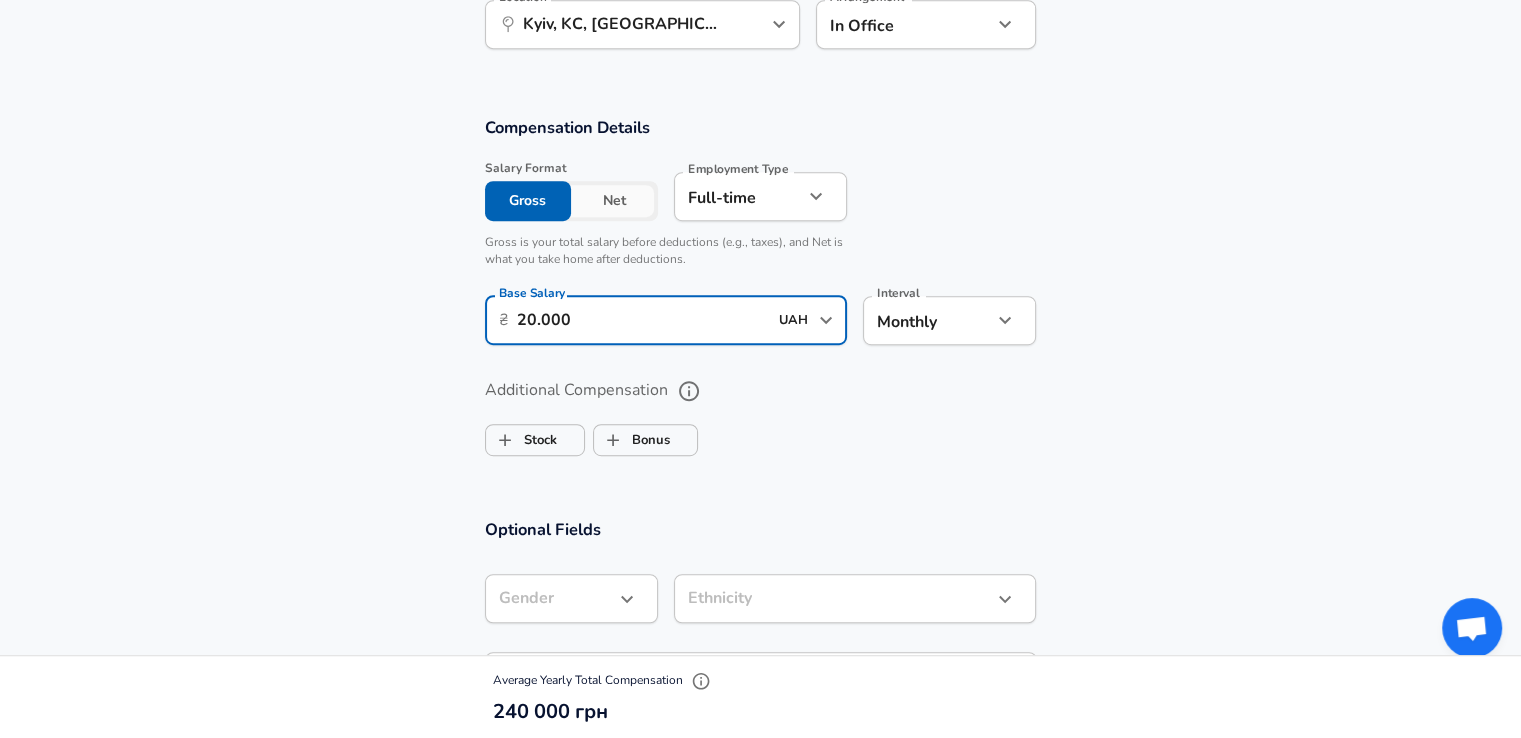 scroll, scrollTop: 0, scrollLeft: 0, axis: both 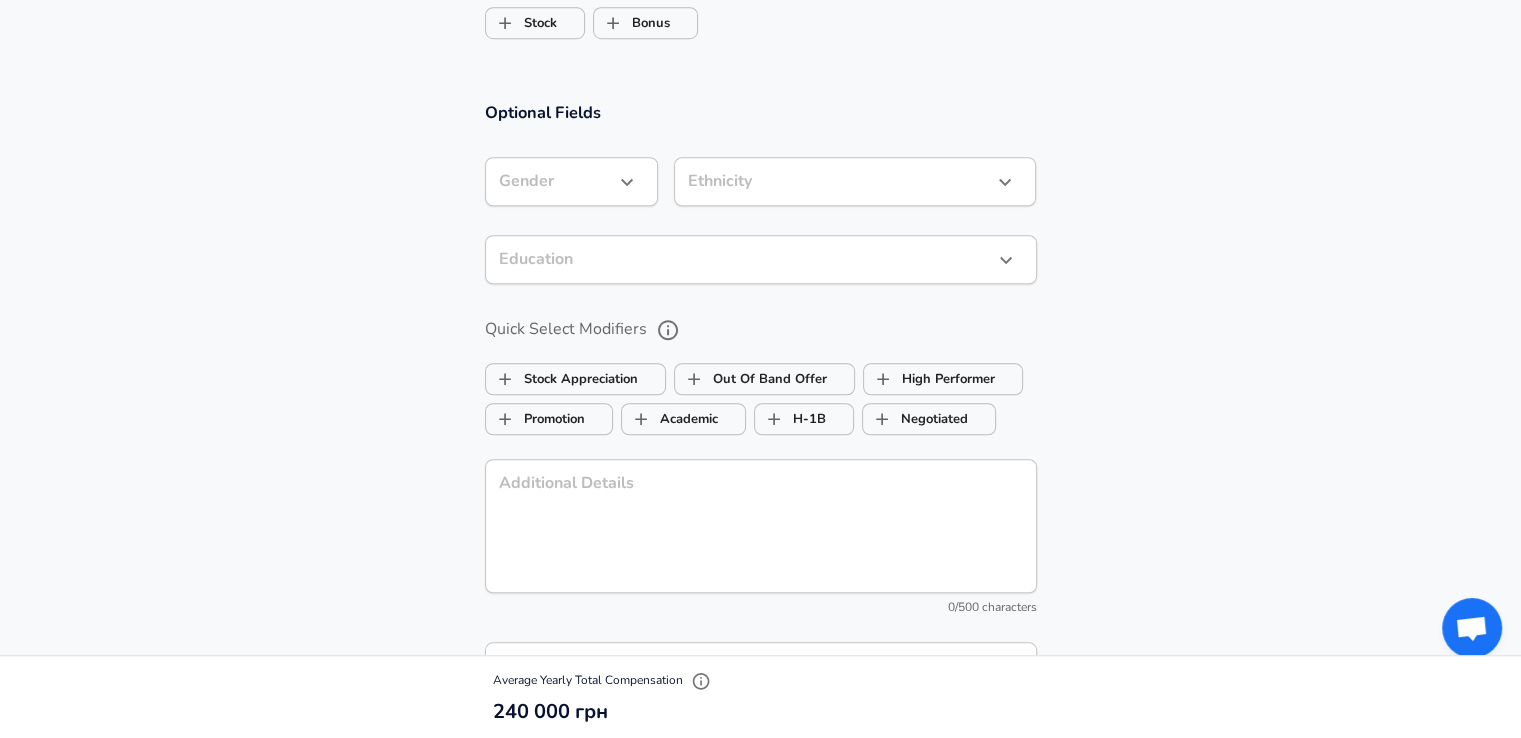 type on "20.000" 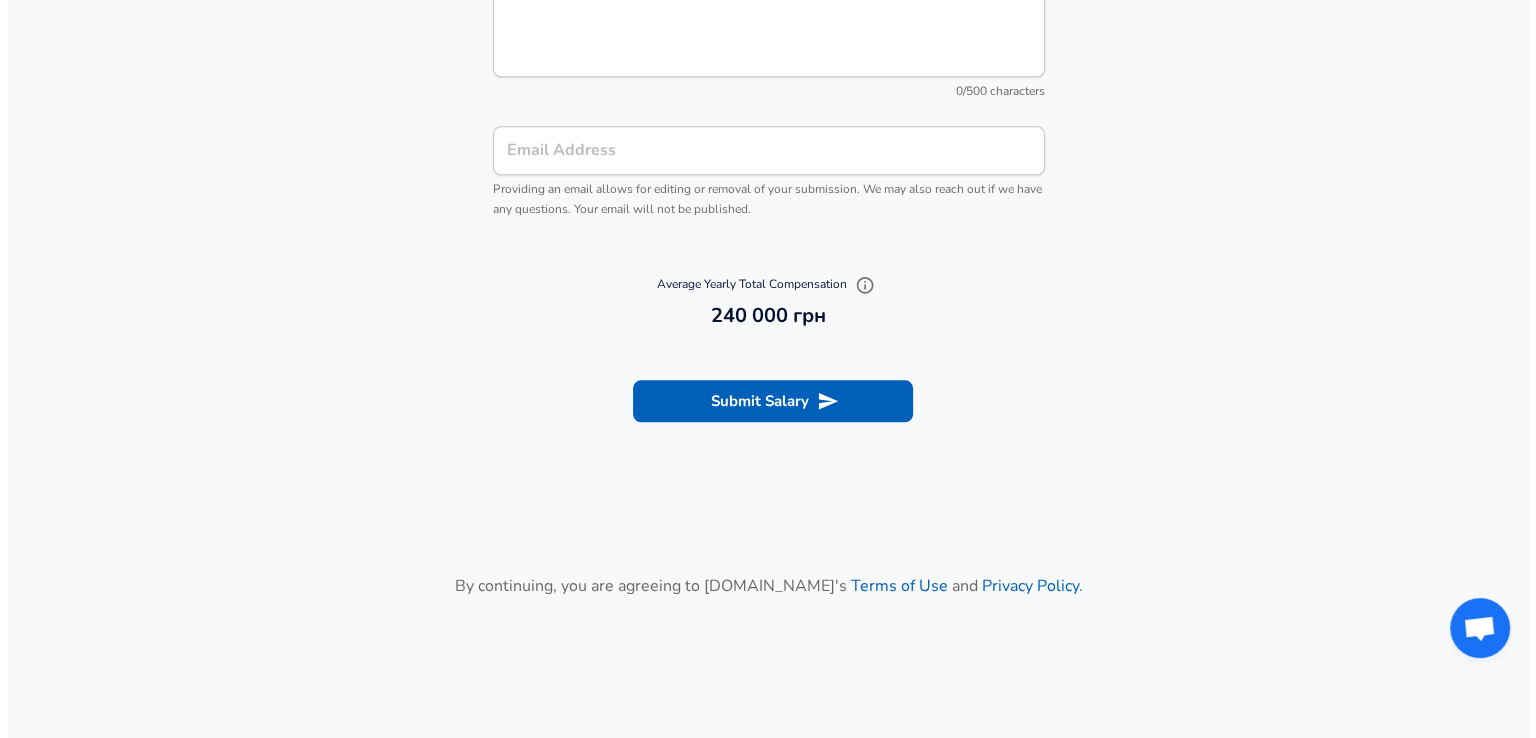 scroll, scrollTop: 2143, scrollLeft: 0, axis: vertical 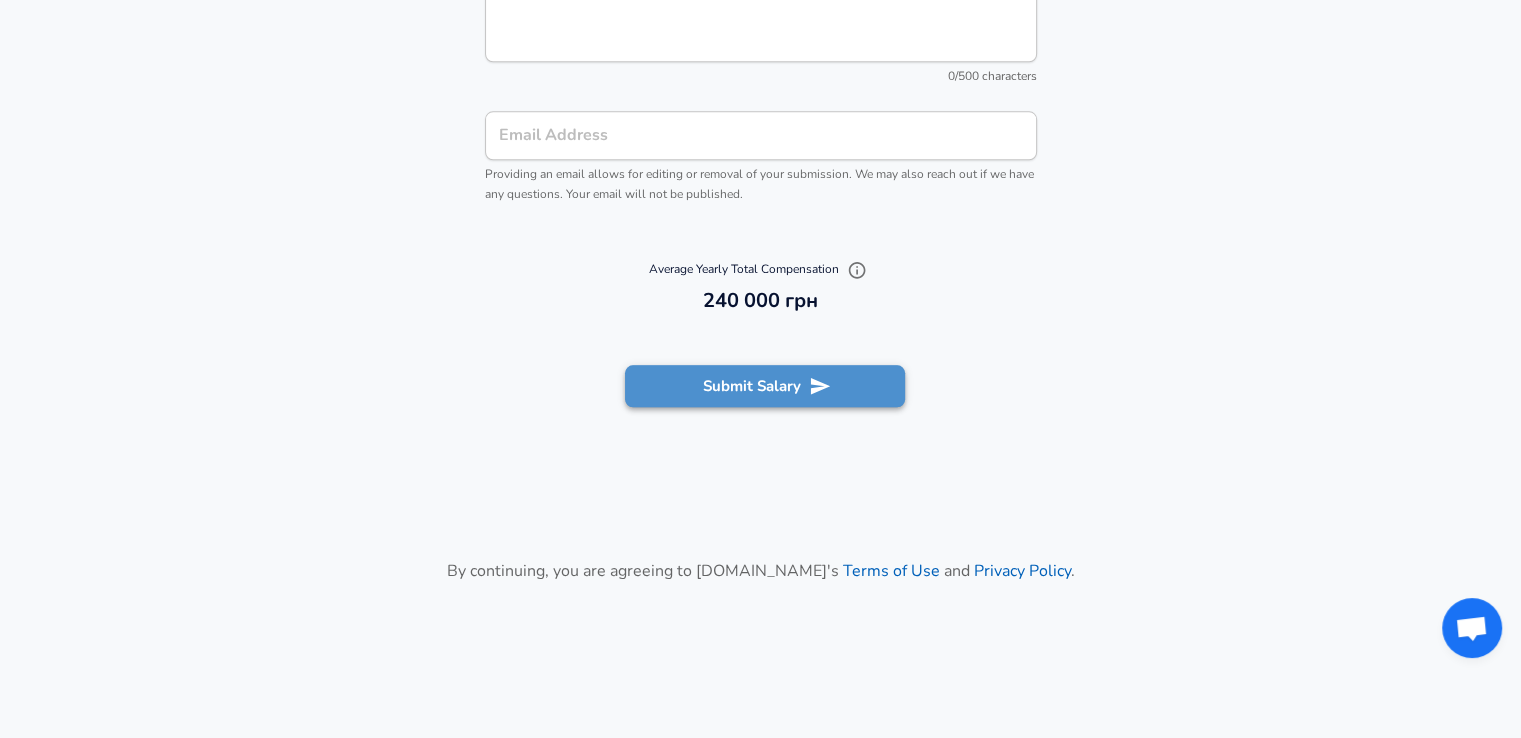 click on "Submit Salary" at bounding box center [765, 386] 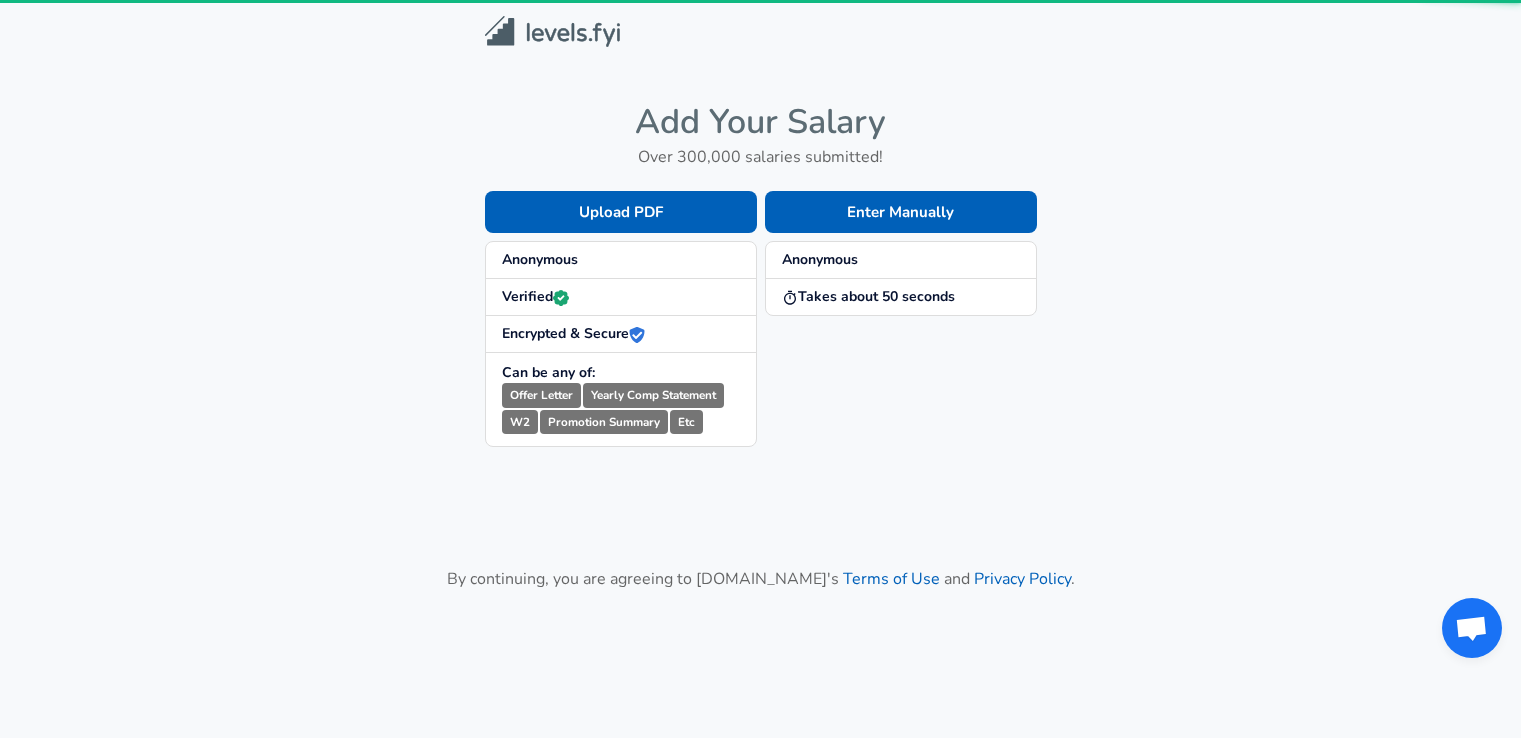 scroll, scrollTop: 0, scrollLeft: 0, axis: both 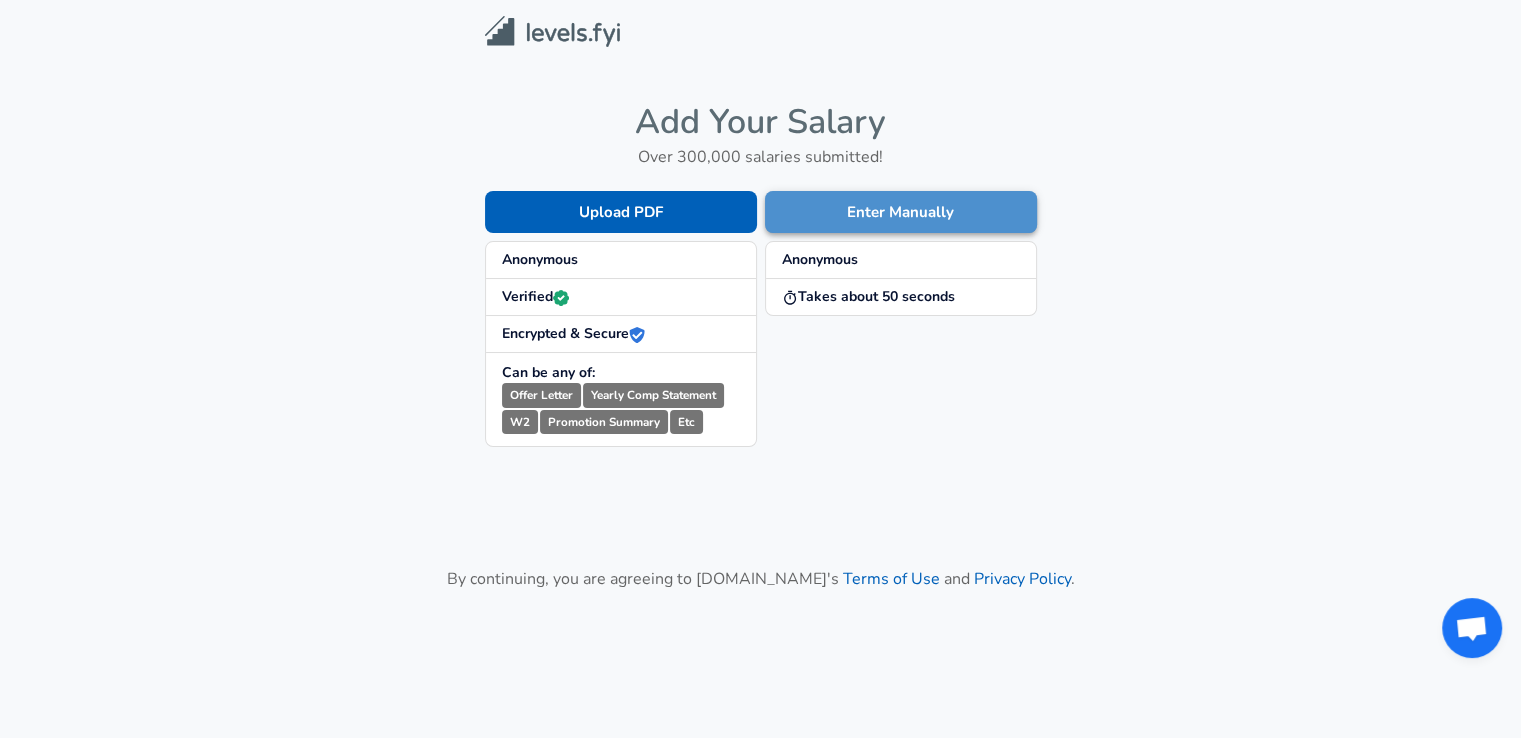 click on "Enter Manually" at bounding box center [901, 212] 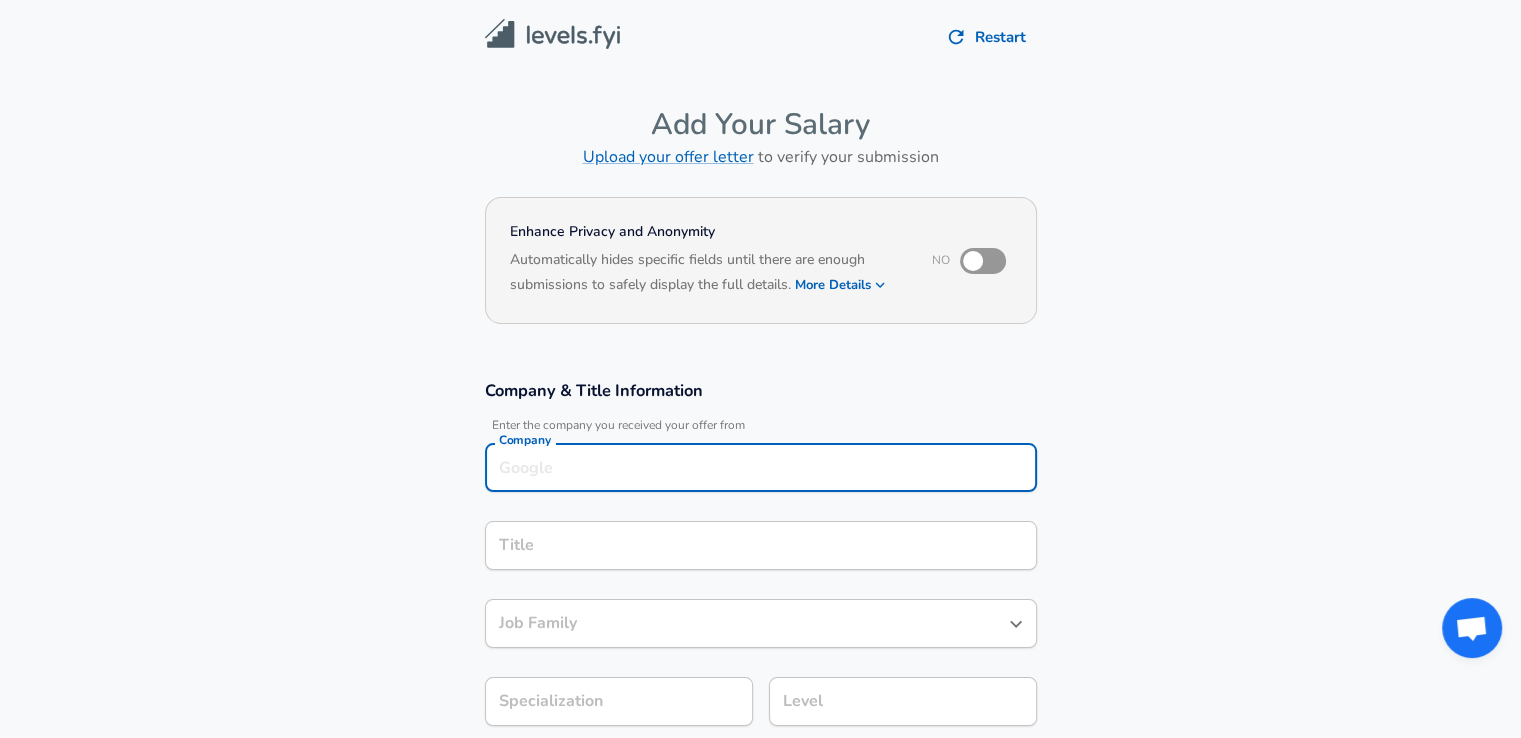 scroll, scrollTop: 20, scrollLeft: 0, axis: vertical 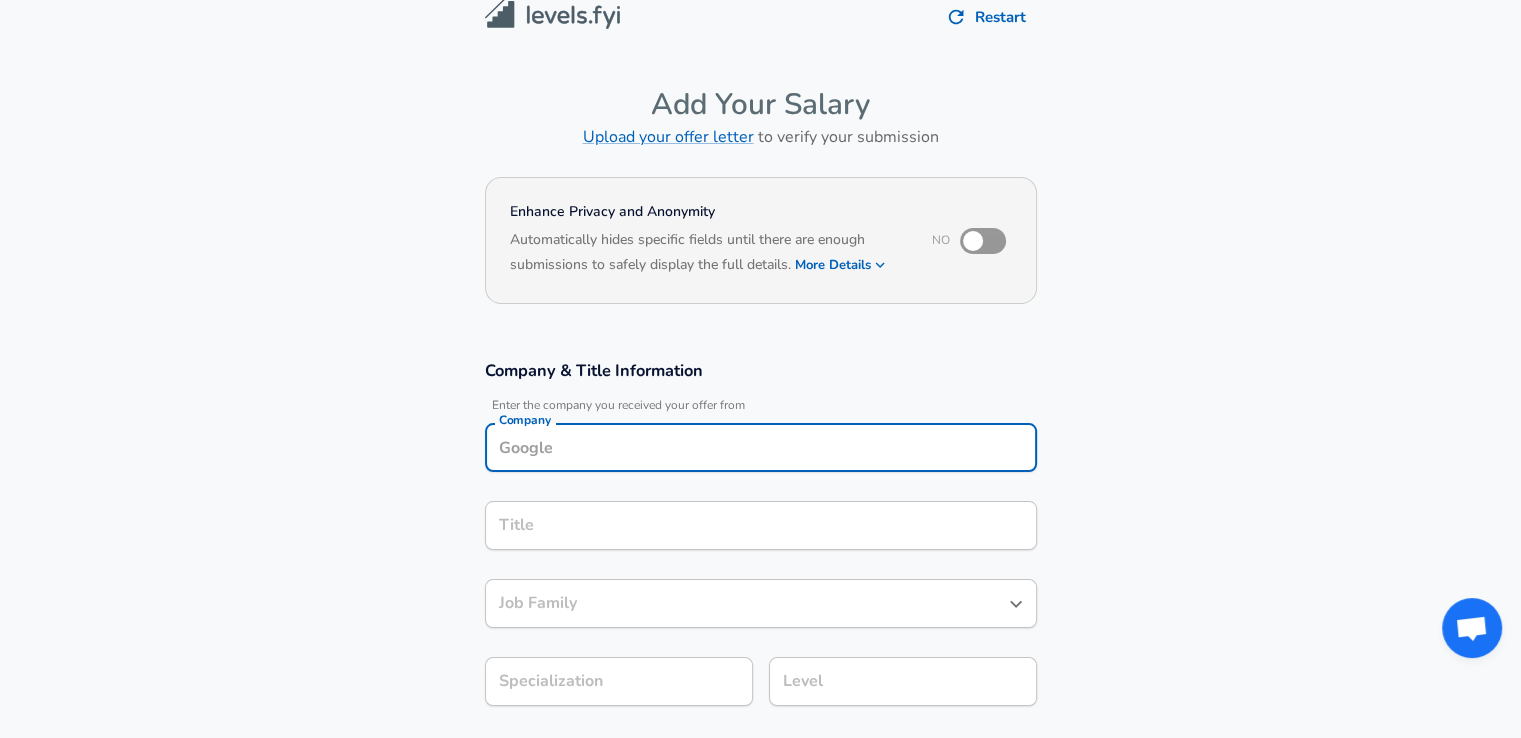 click on "Company" at bounding box center (761, 447) 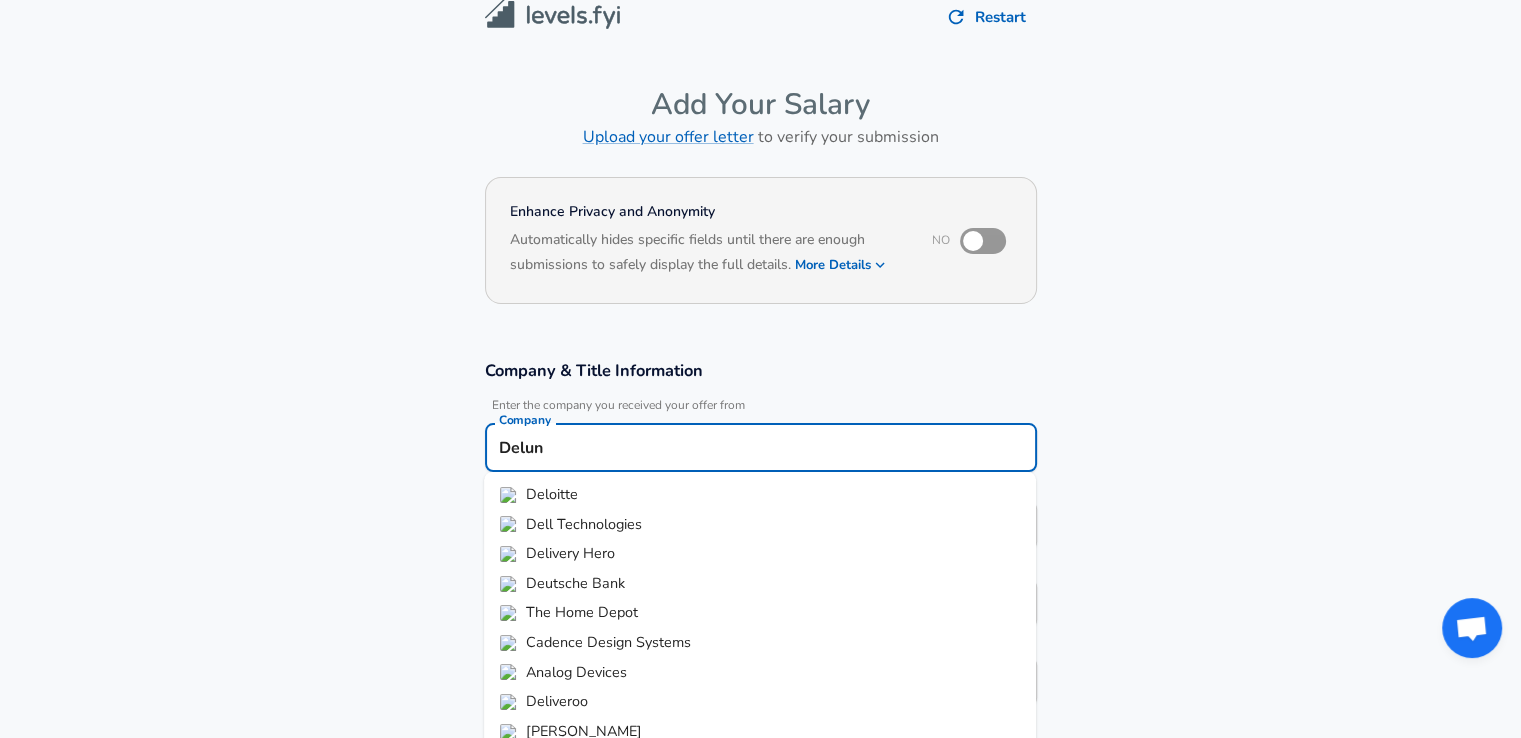 type on "Delun" 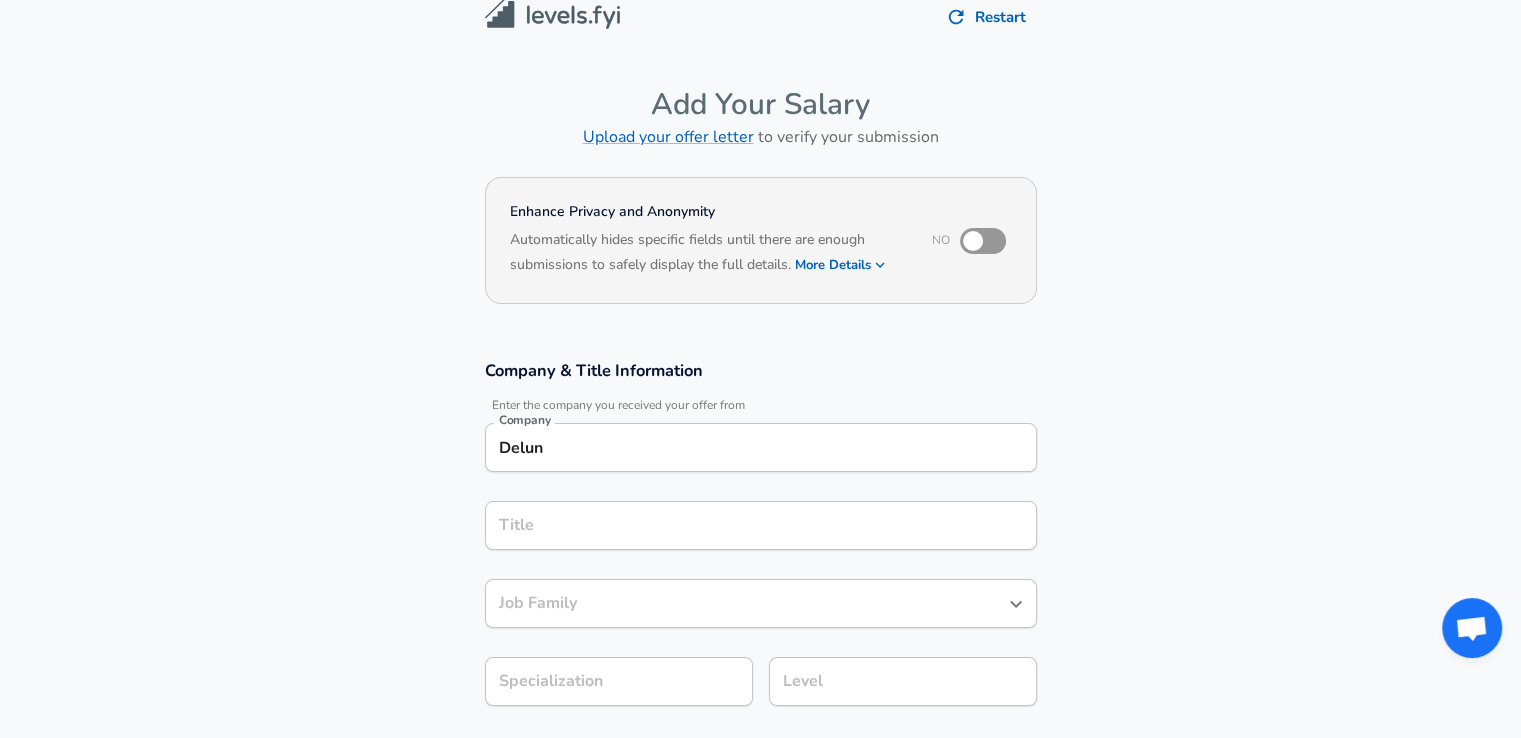 scroll, scrollTop: 0, scrollLeft: 0, axis: both 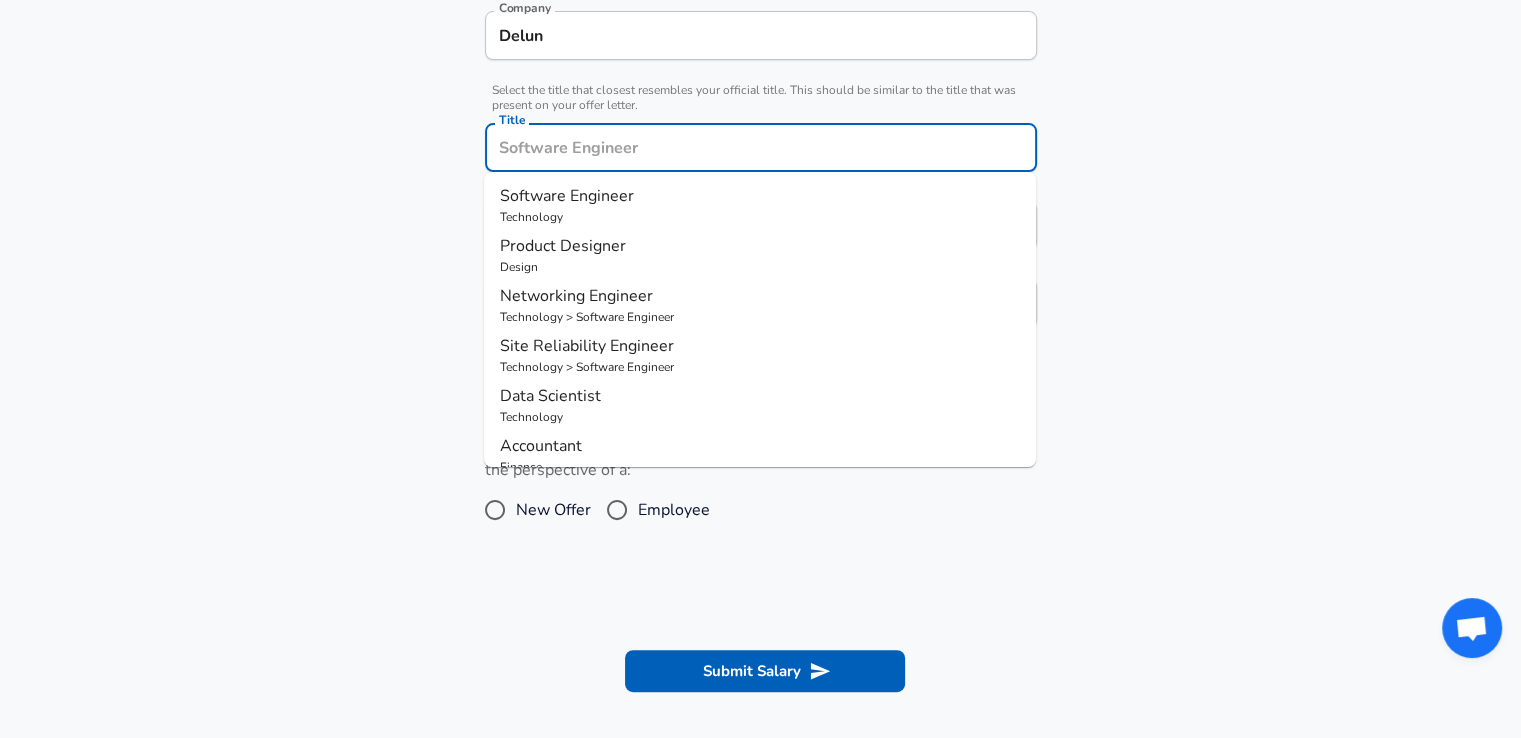 click on "Title" at bounding box center (761, 147) 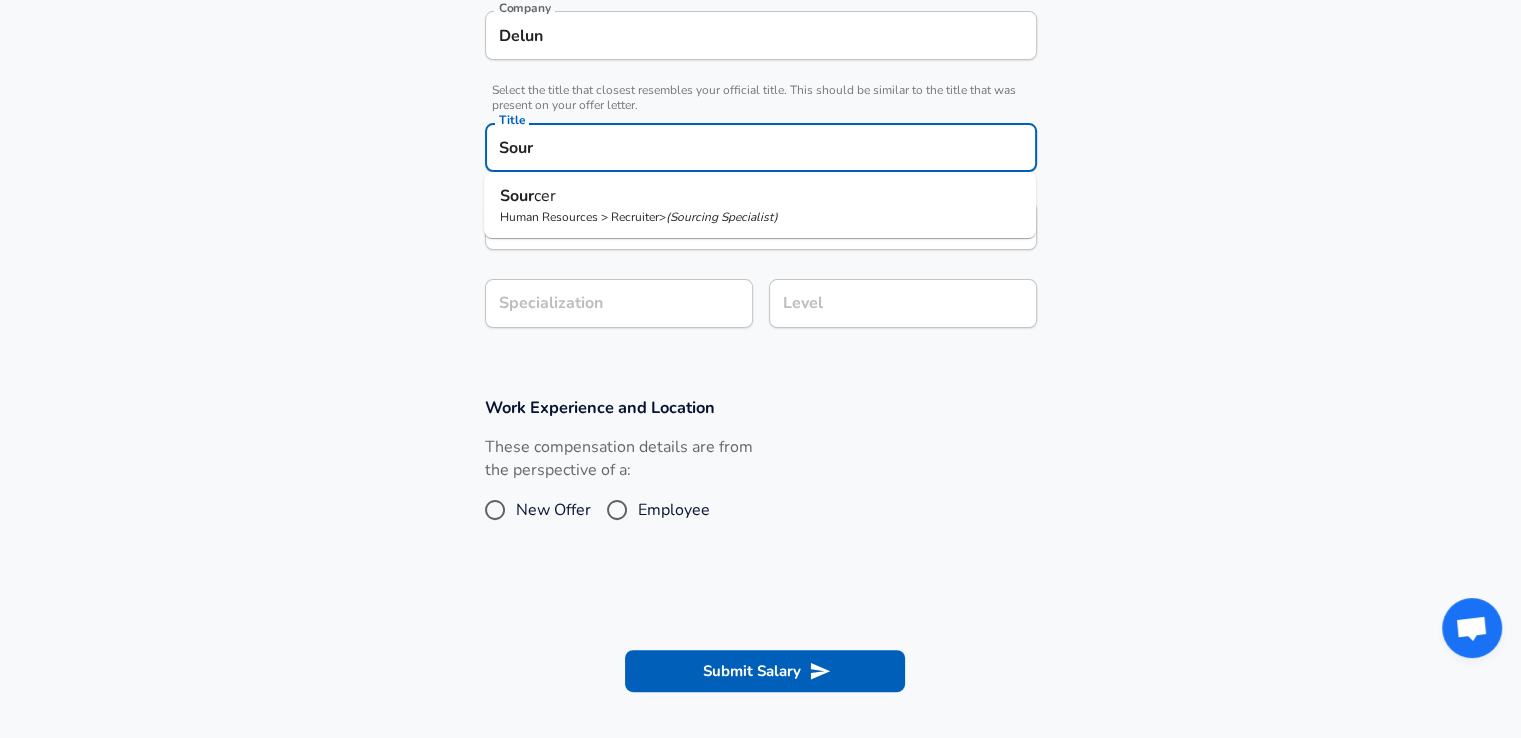click on "Sour cer" at bounding box center (760, 196) 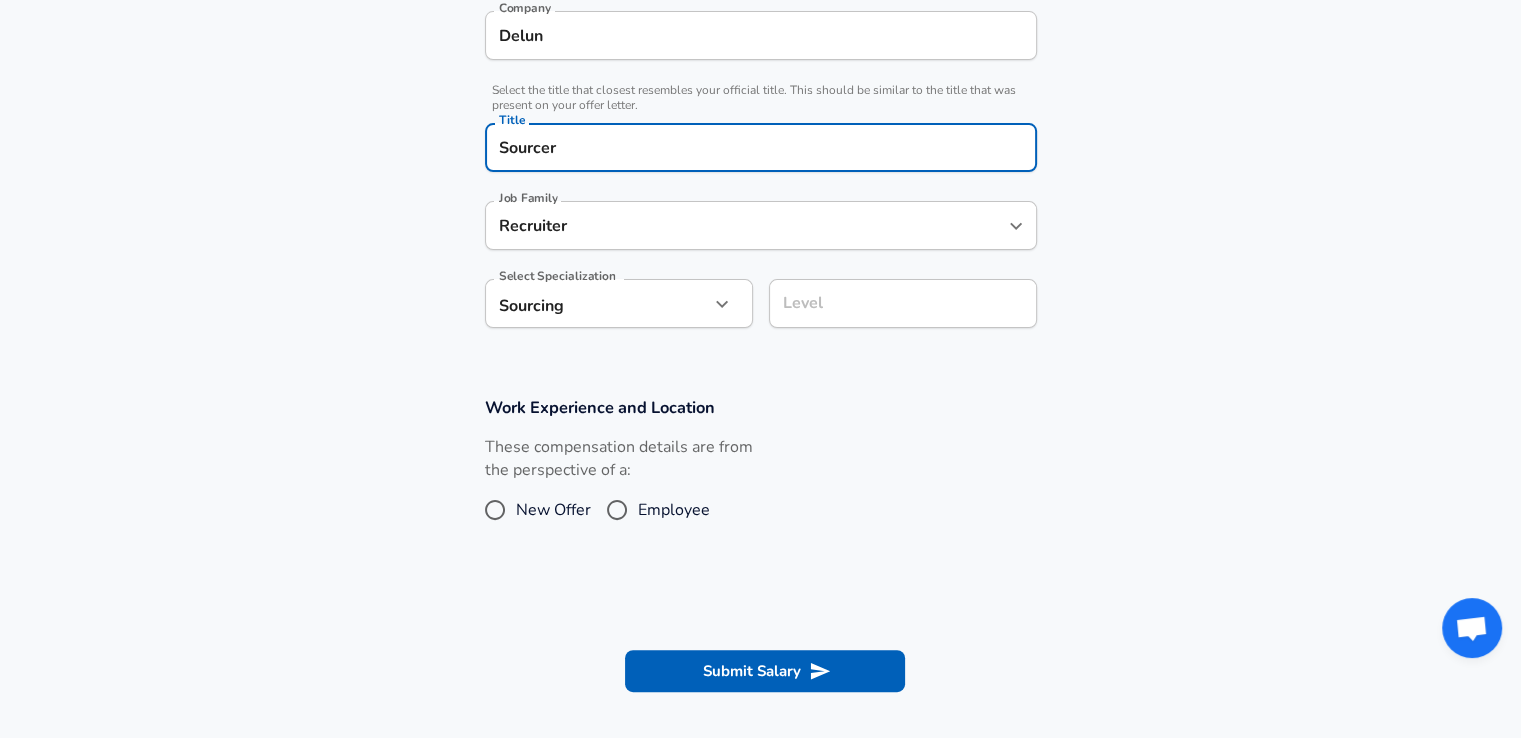 type on "Sourcer" 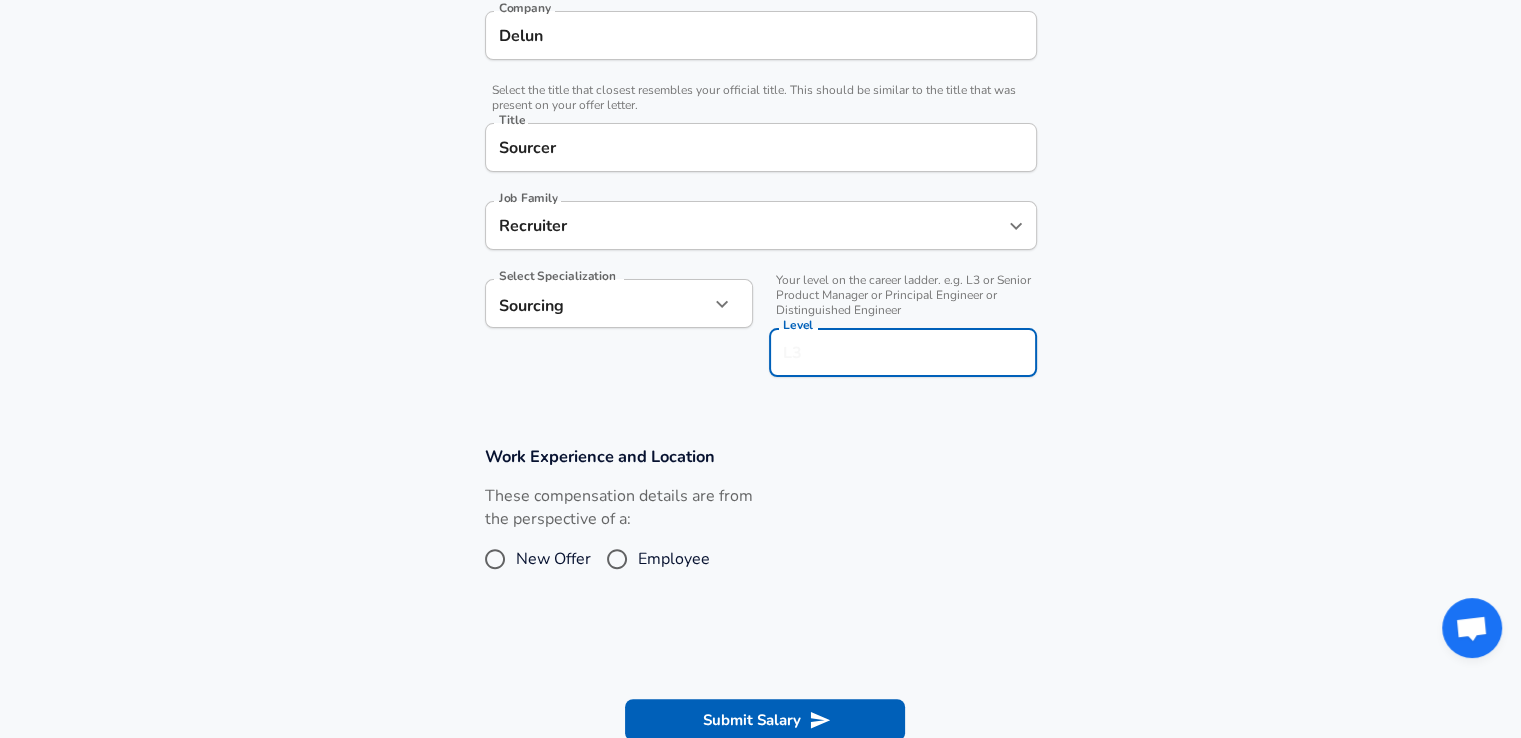 scroll, scrollTop: 472, scrollLeft: 0, axis: vertical 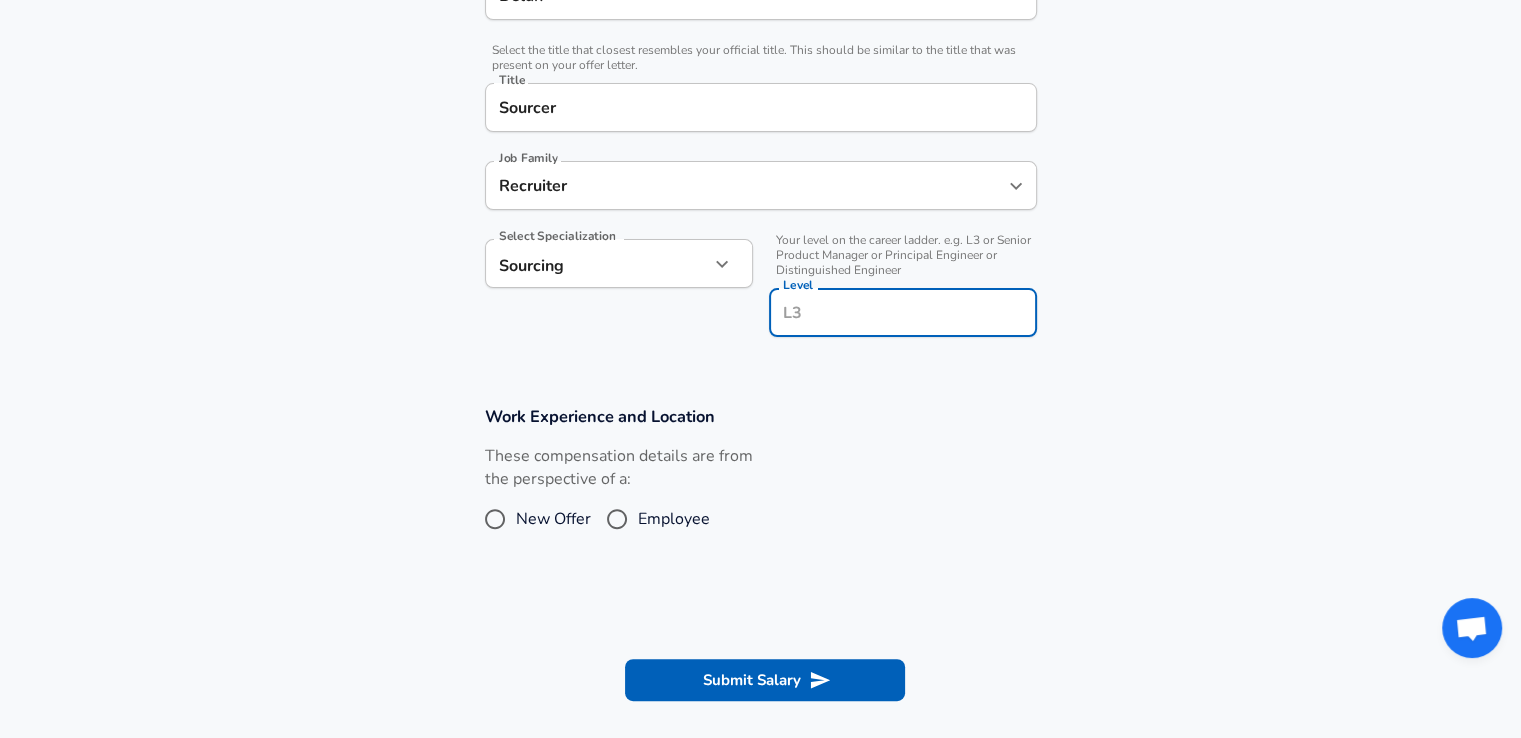 click on "Level" at bounding box center [903, 312] 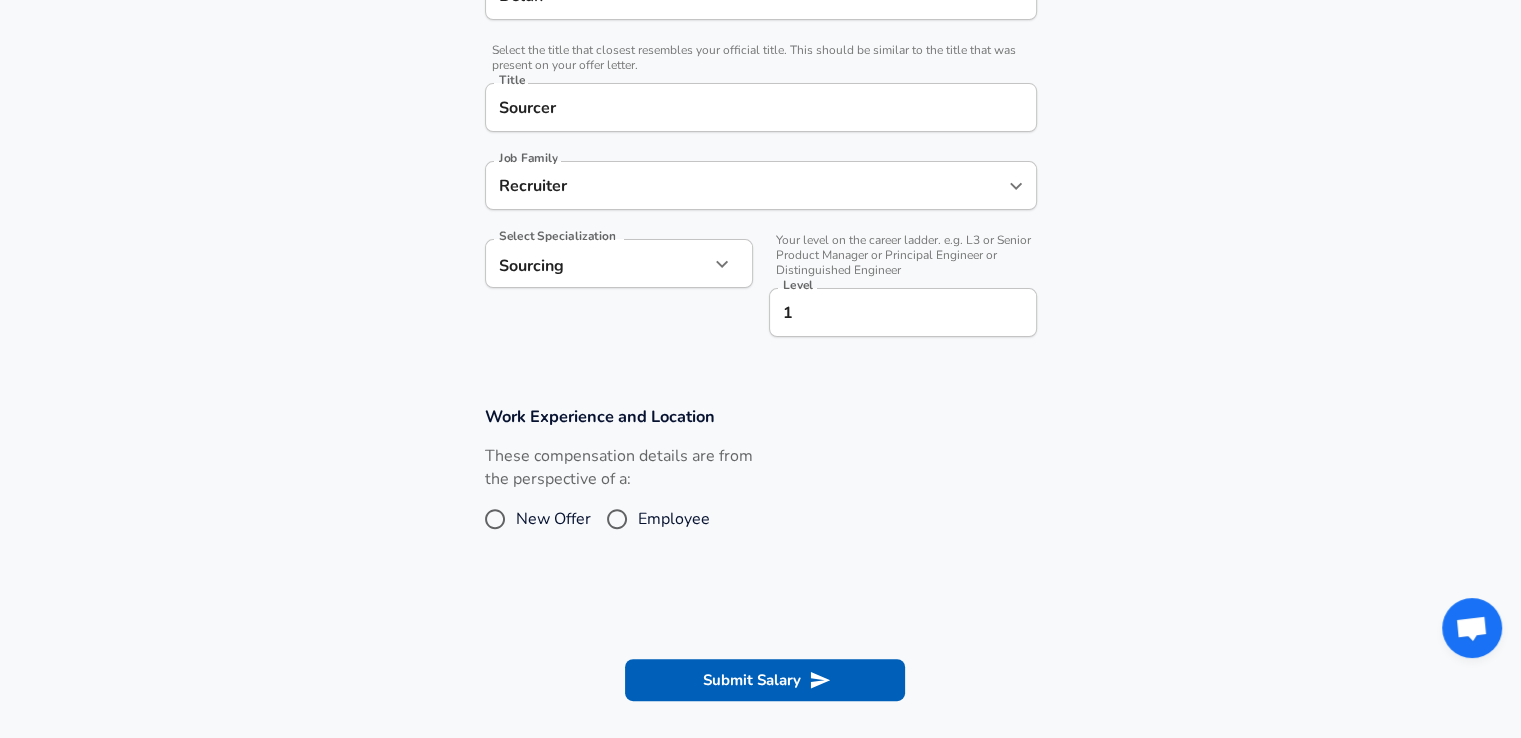 click on "Work Experience and Location These compensation details are from the perspective of a: New Offer Employee" at bounding box center (760, 482) 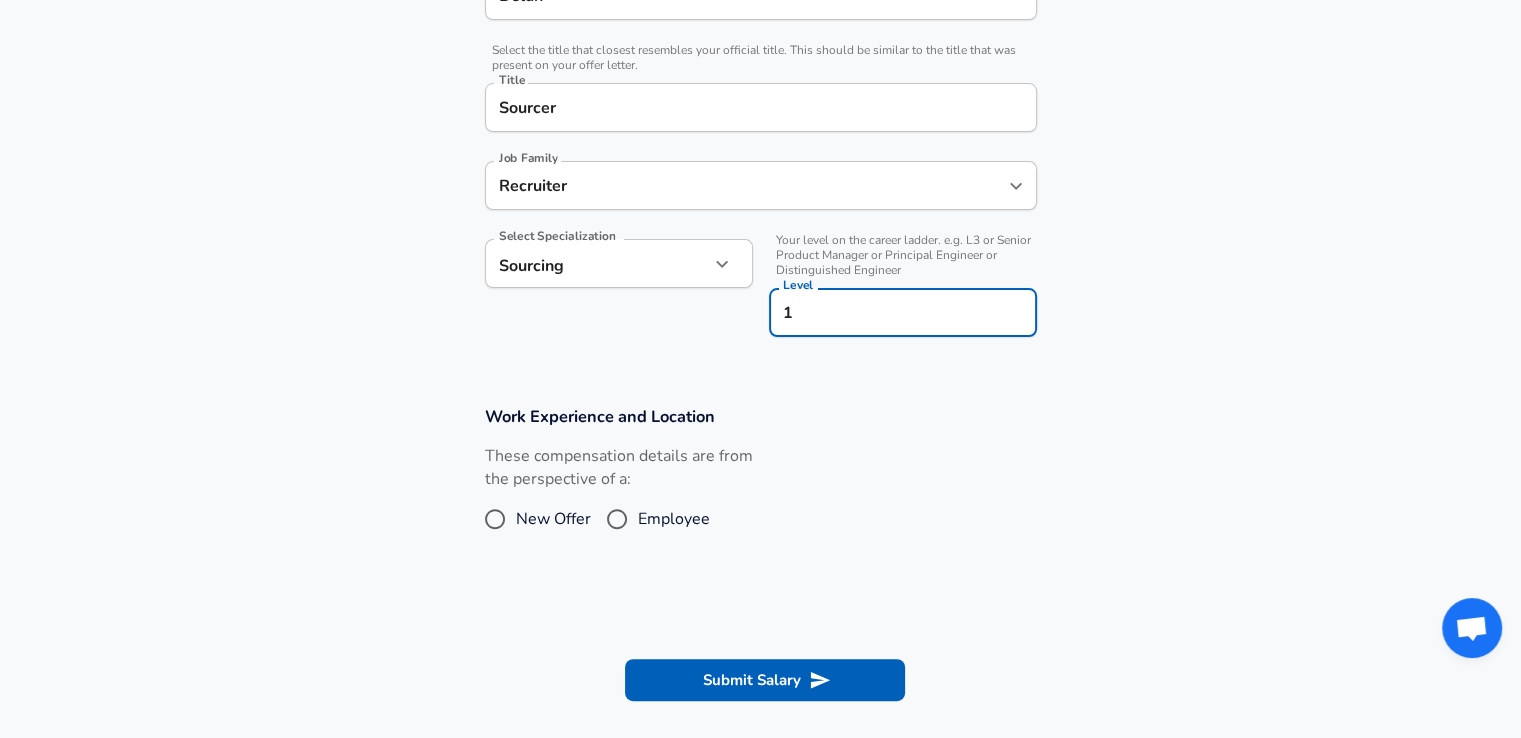click on "1" at bounding box center [903, 312] 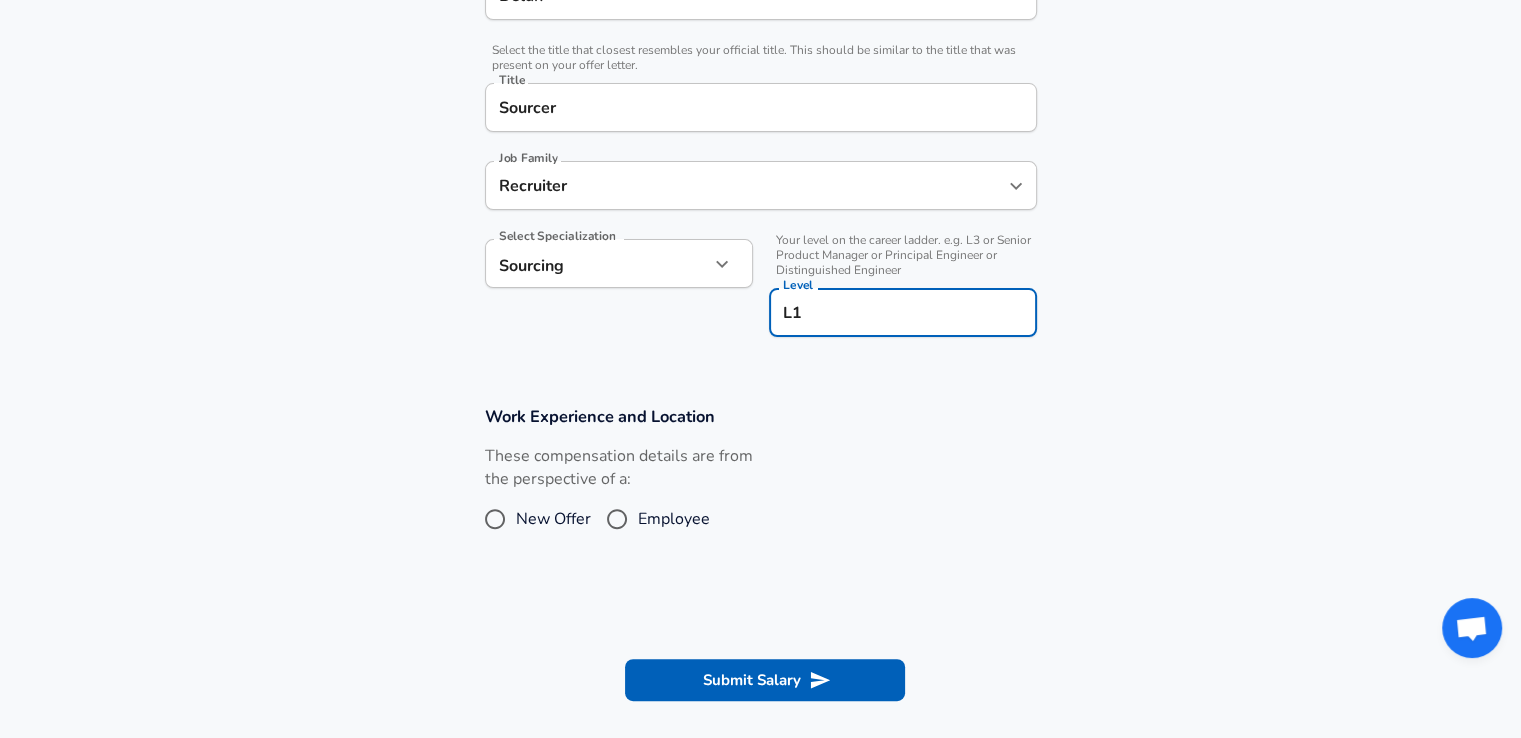 type on "L1" 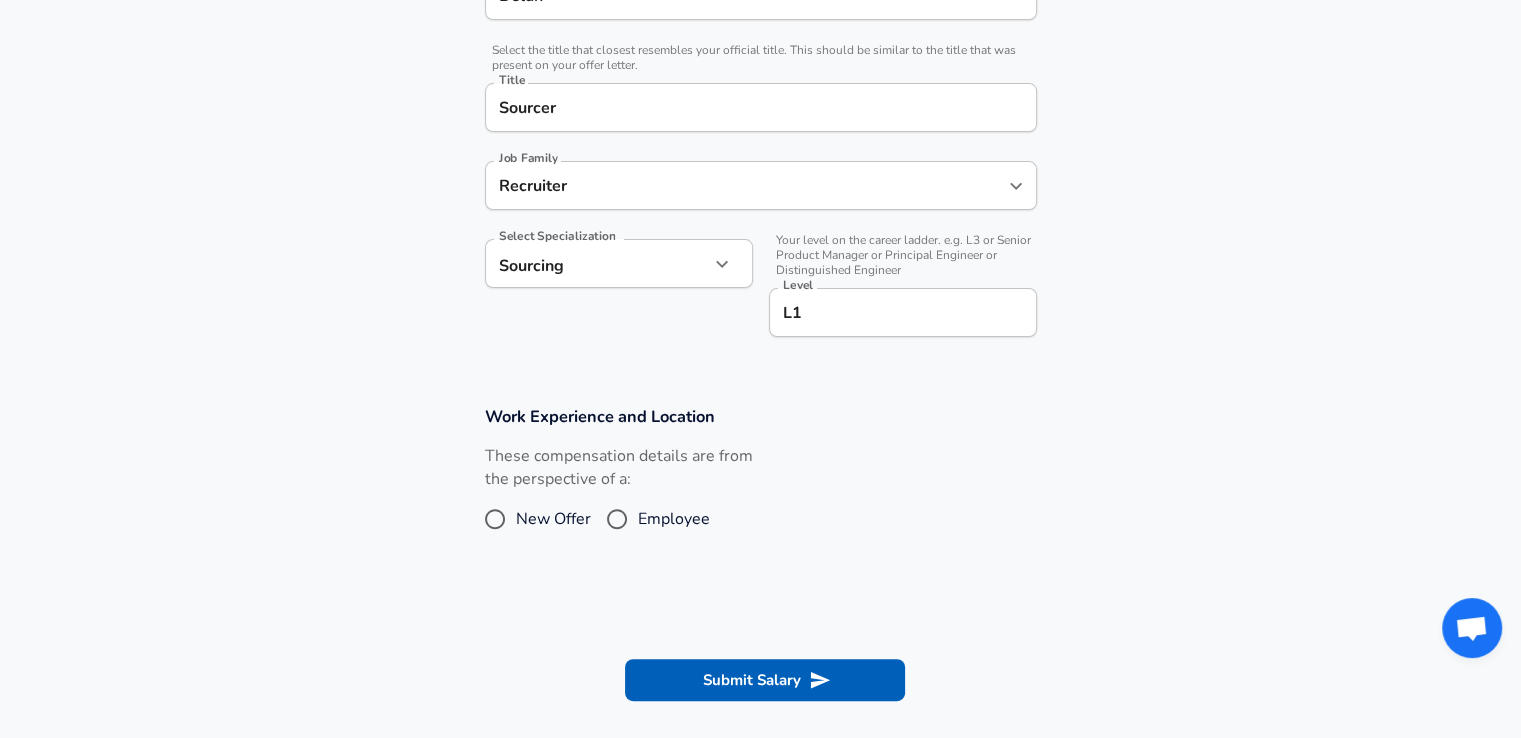 click on "Employee" at bounding box center (674, 519) 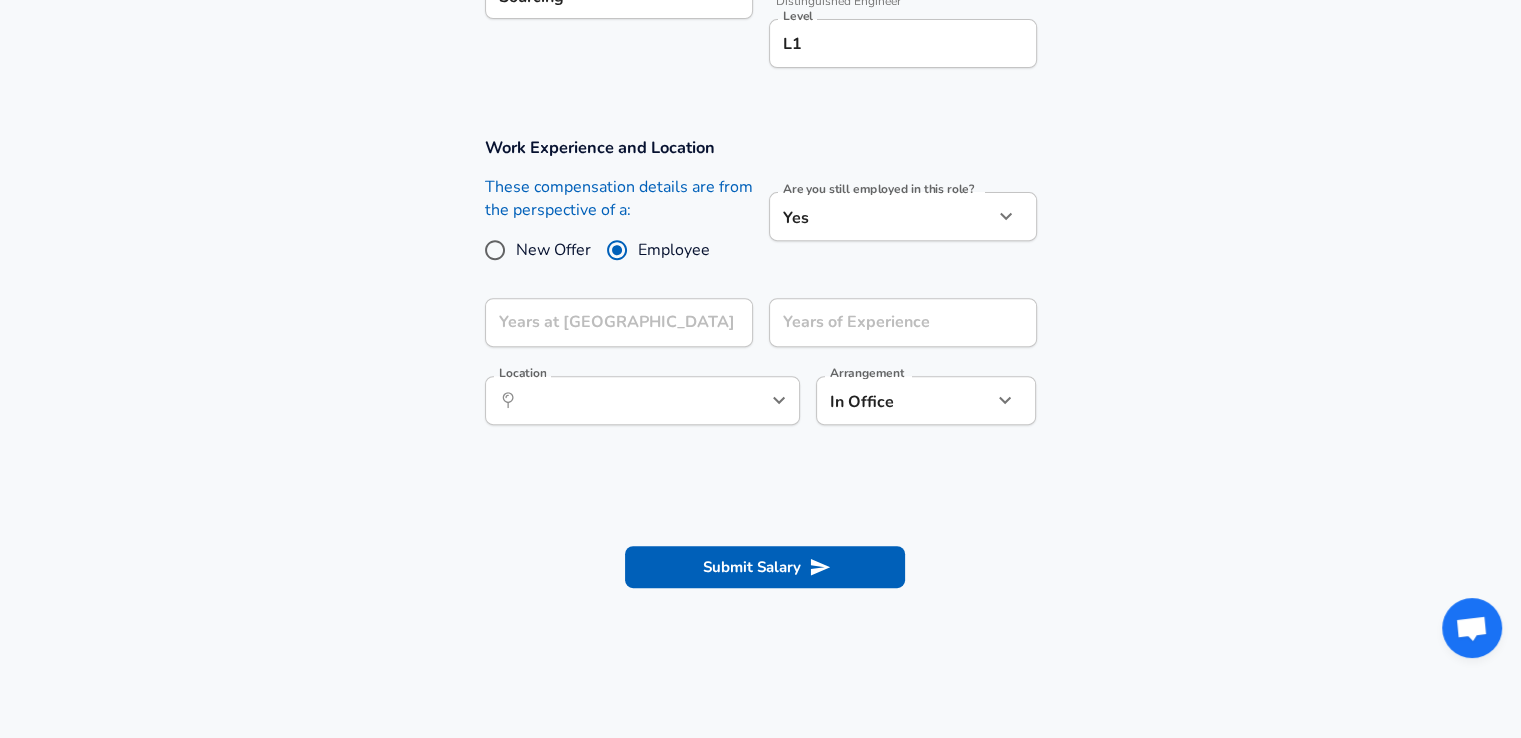 scroll, scrollTop: 851, scrollLeft: 0, axis: vertical 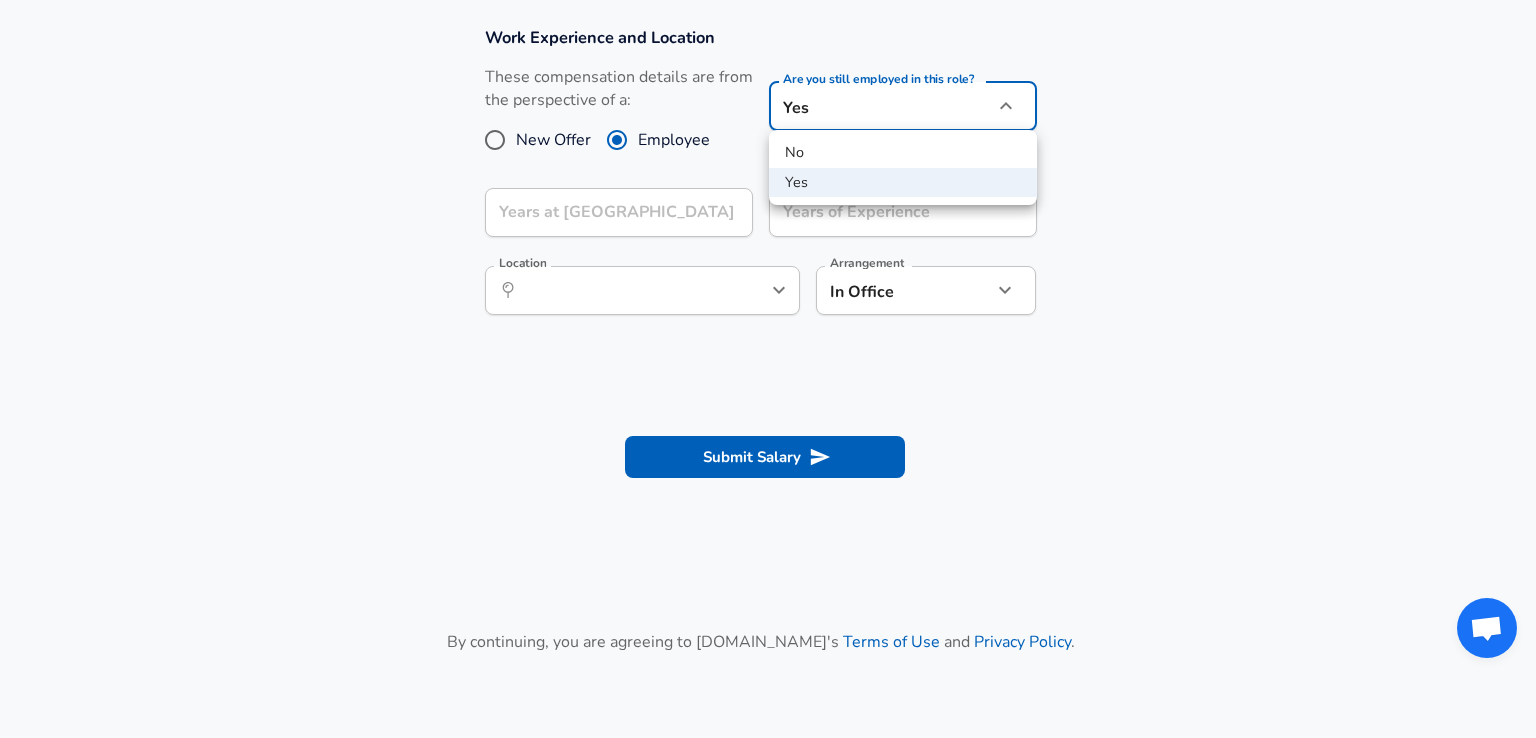 click on "Restart Add Your Salary Upload your offer letter   to verify your submission Enhance Privacy and Anonymity No Automatically hides specific fields until there are enough submissions to safely display the full details.   More Details Based on your submission and the data points that we have already collected, we will automatically hide and anonymize specific fields if there aren't enough data points to remain sufficiently anonymous. Company & Title Information   Enter the company you received your offer from Company Delun Company   Select the title that closest resembles your official title. This should be similar to the title that was present on your offer letter. Title Sourcer Title Job Family Recruiter Job Family Select Specialization Sourcing Sourcing Select Specialization   Your level on the career ladder. e.g. L3 or Senior Product Manager or Principal Engineer or Distinguished Engineer Level L1 Level Work Experience and Location These compensation details are from the perspective of a: New Offer Employee" at bounding box center (768, -482) 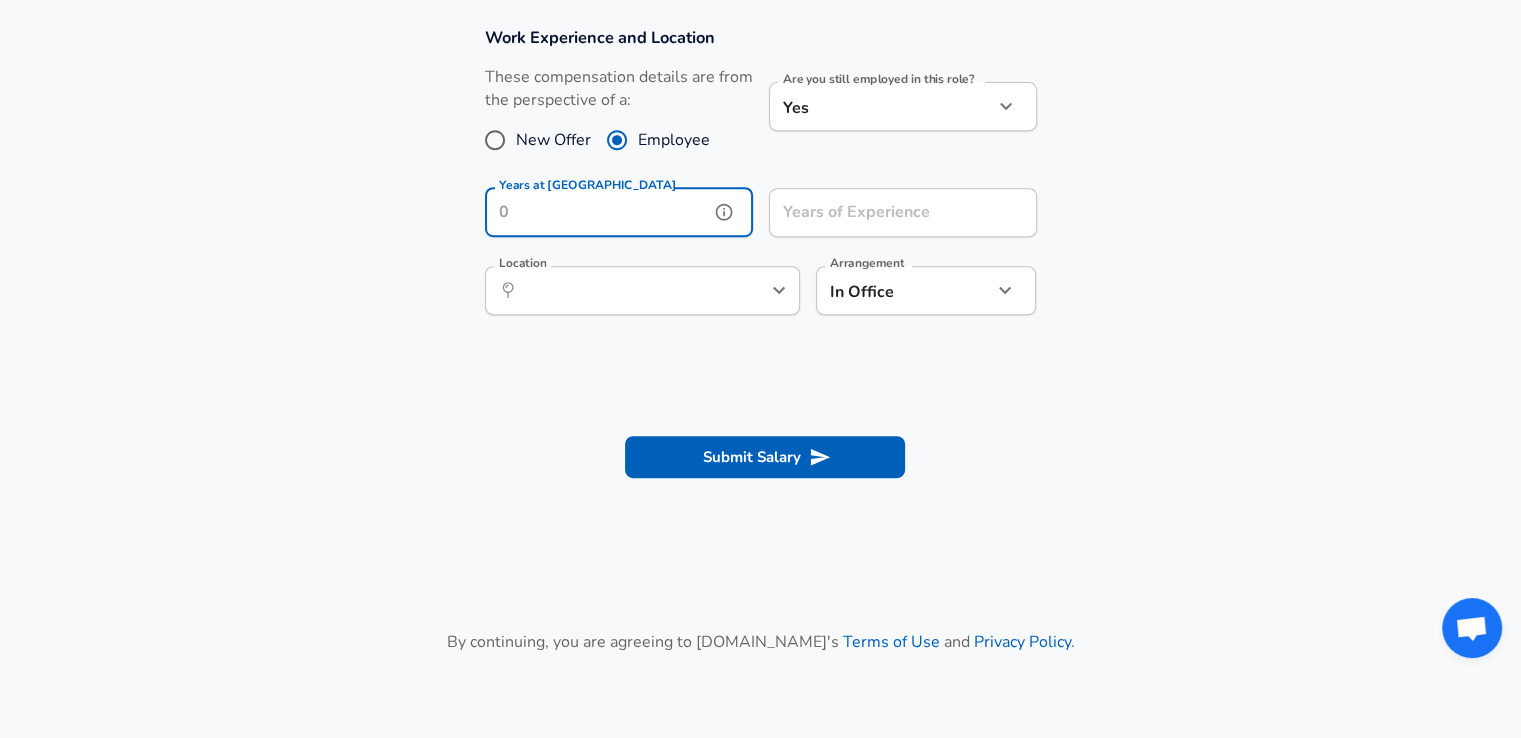 click on "Years at Delun" at bounding box center (597, 212) 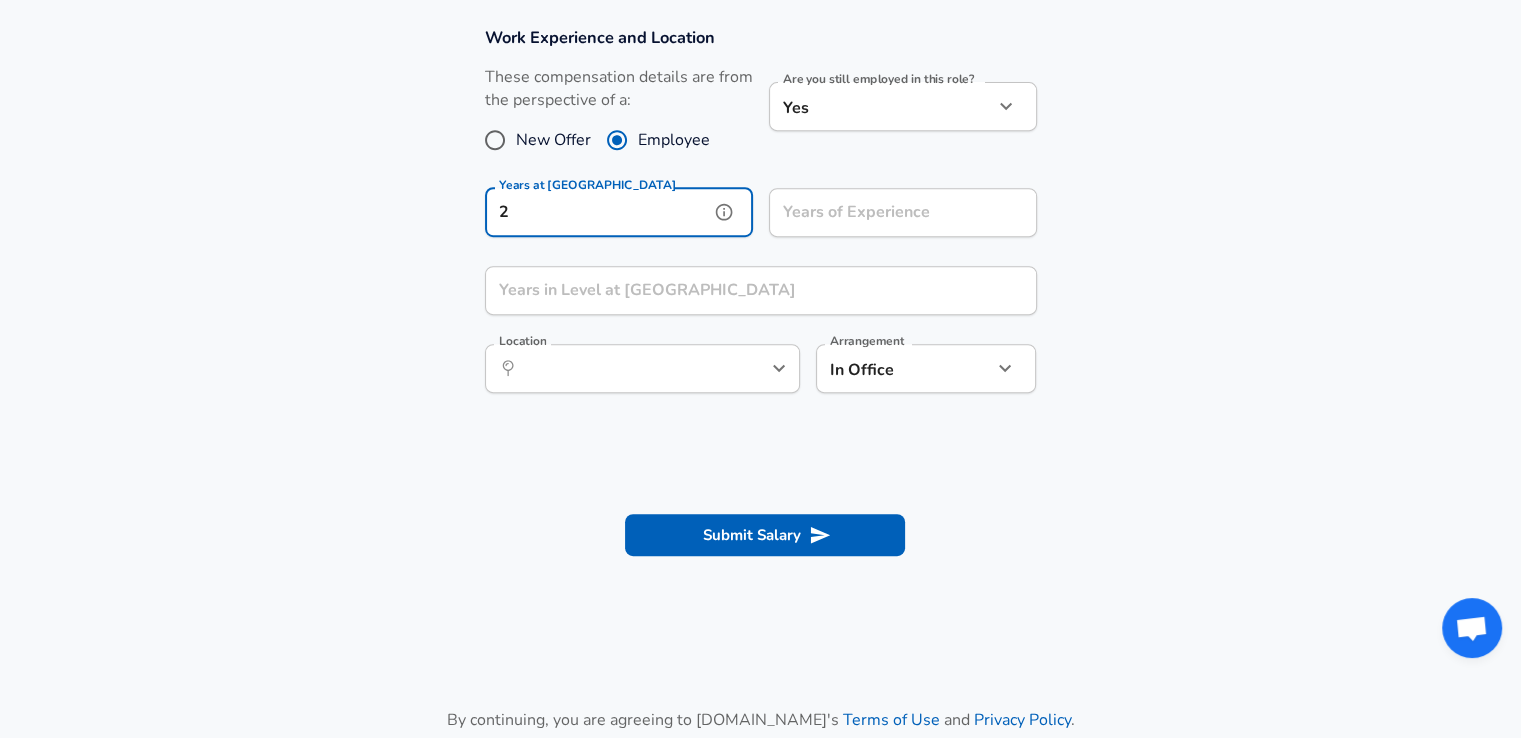 type on "2" 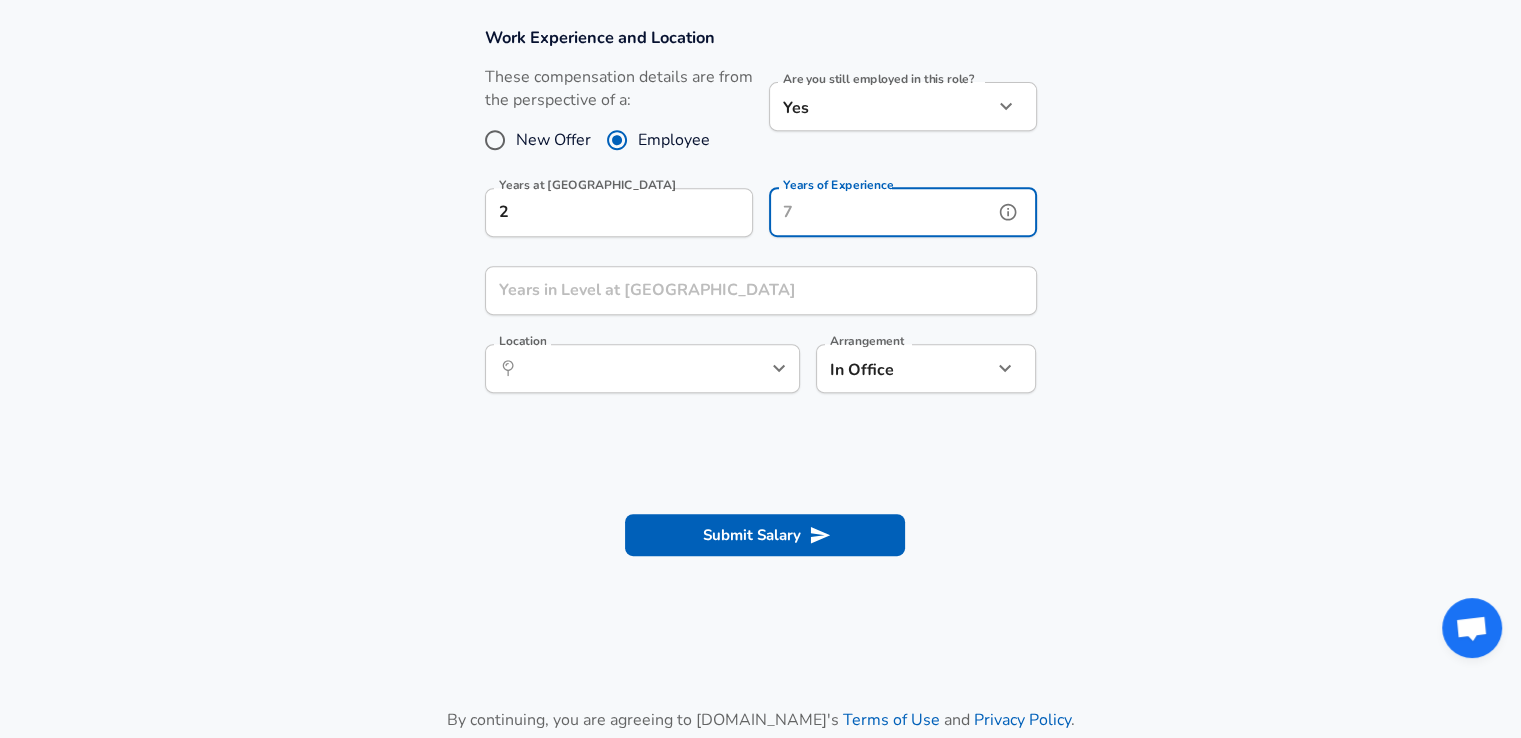 click on "Years of Experience" at bounding box center (881, 212) 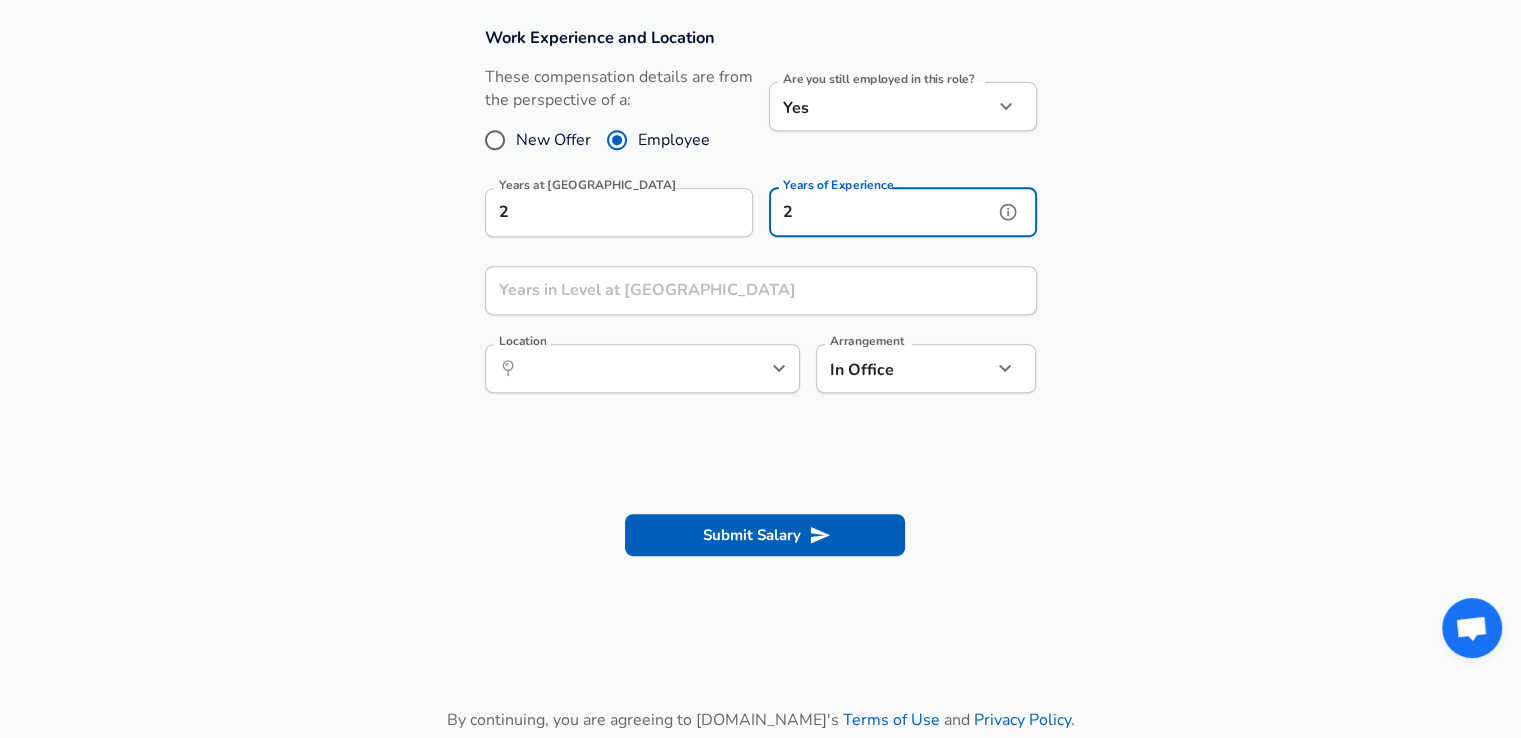type on "2" 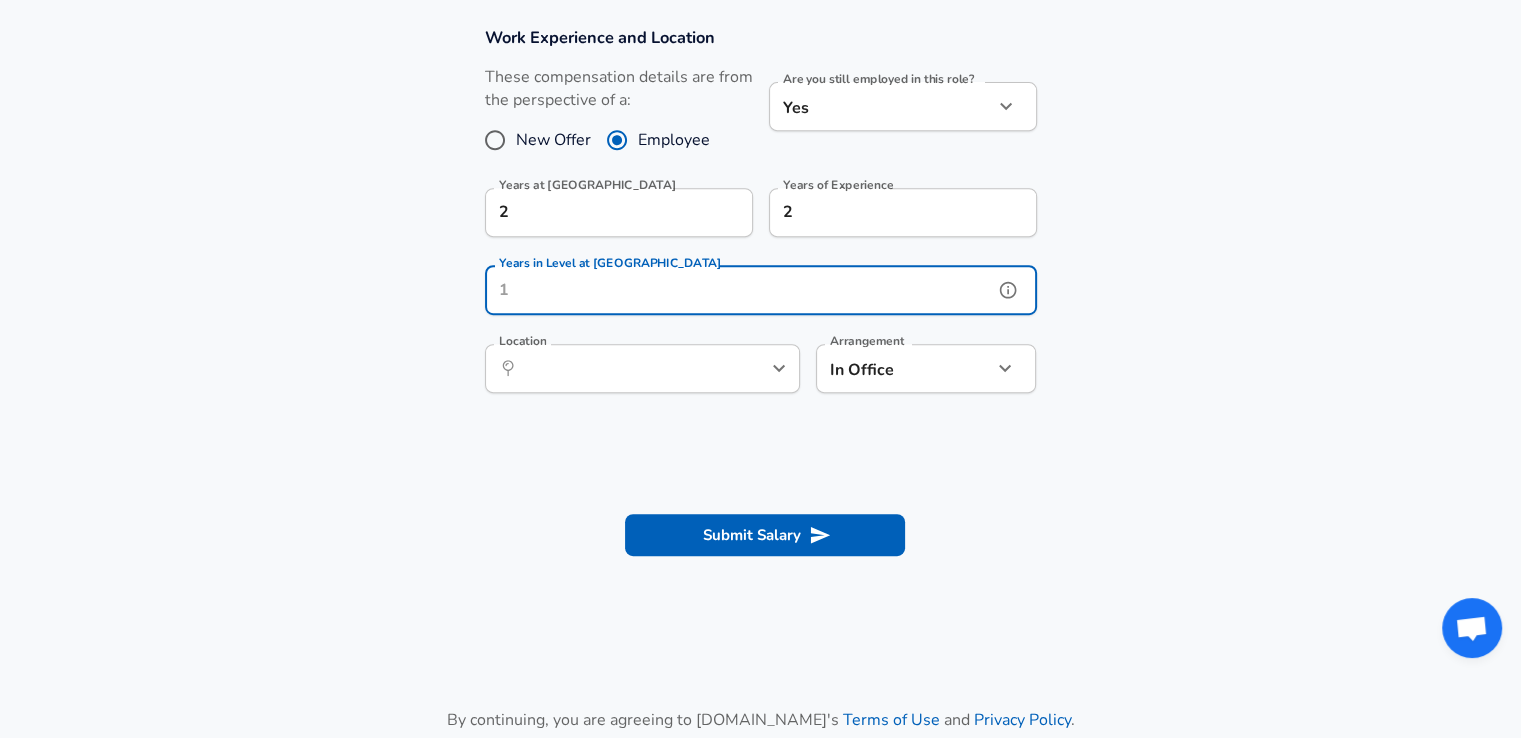 click on "Years in Level at Delun" at bounding box center (739, 290) 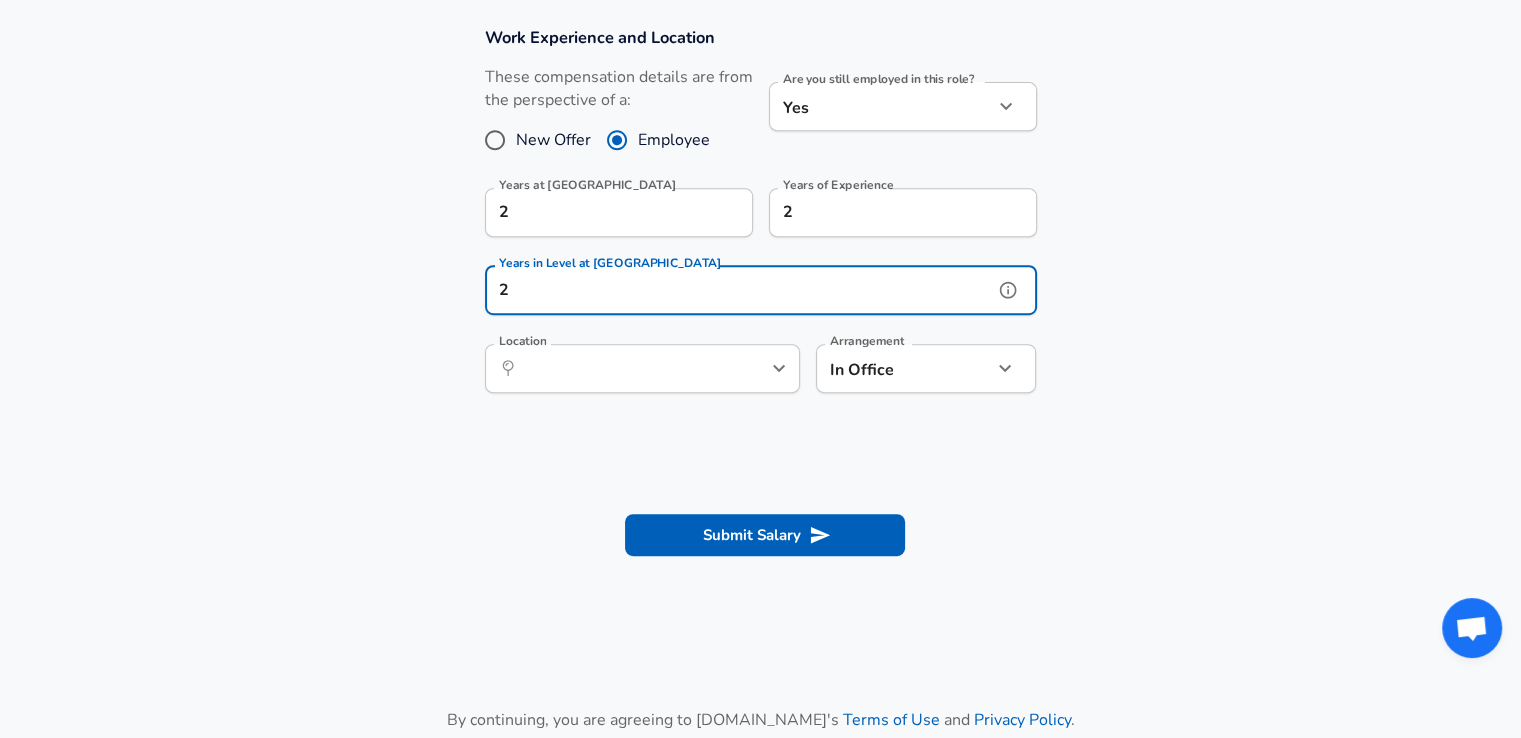 type on "2" 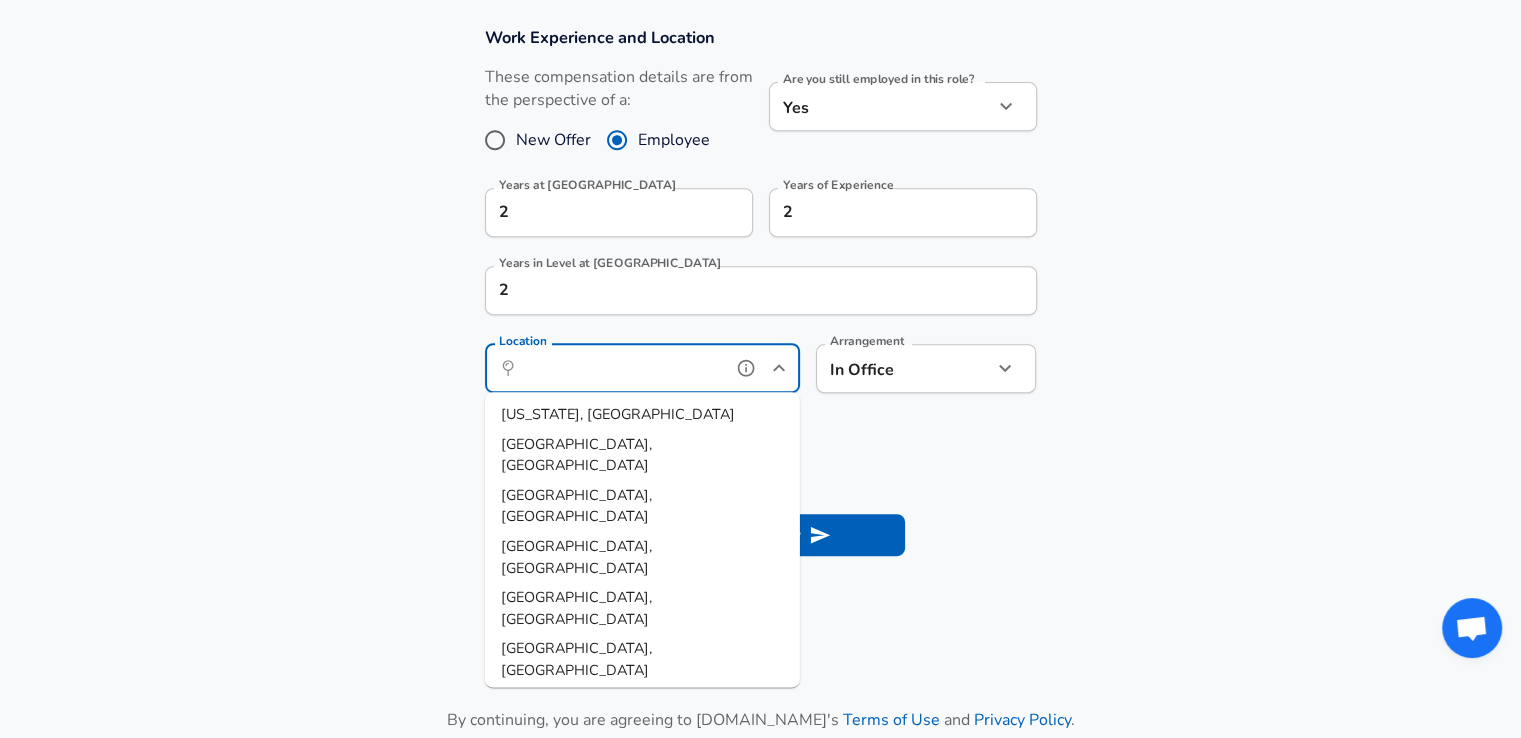 click on "Location" at bounding box center (620, 368) 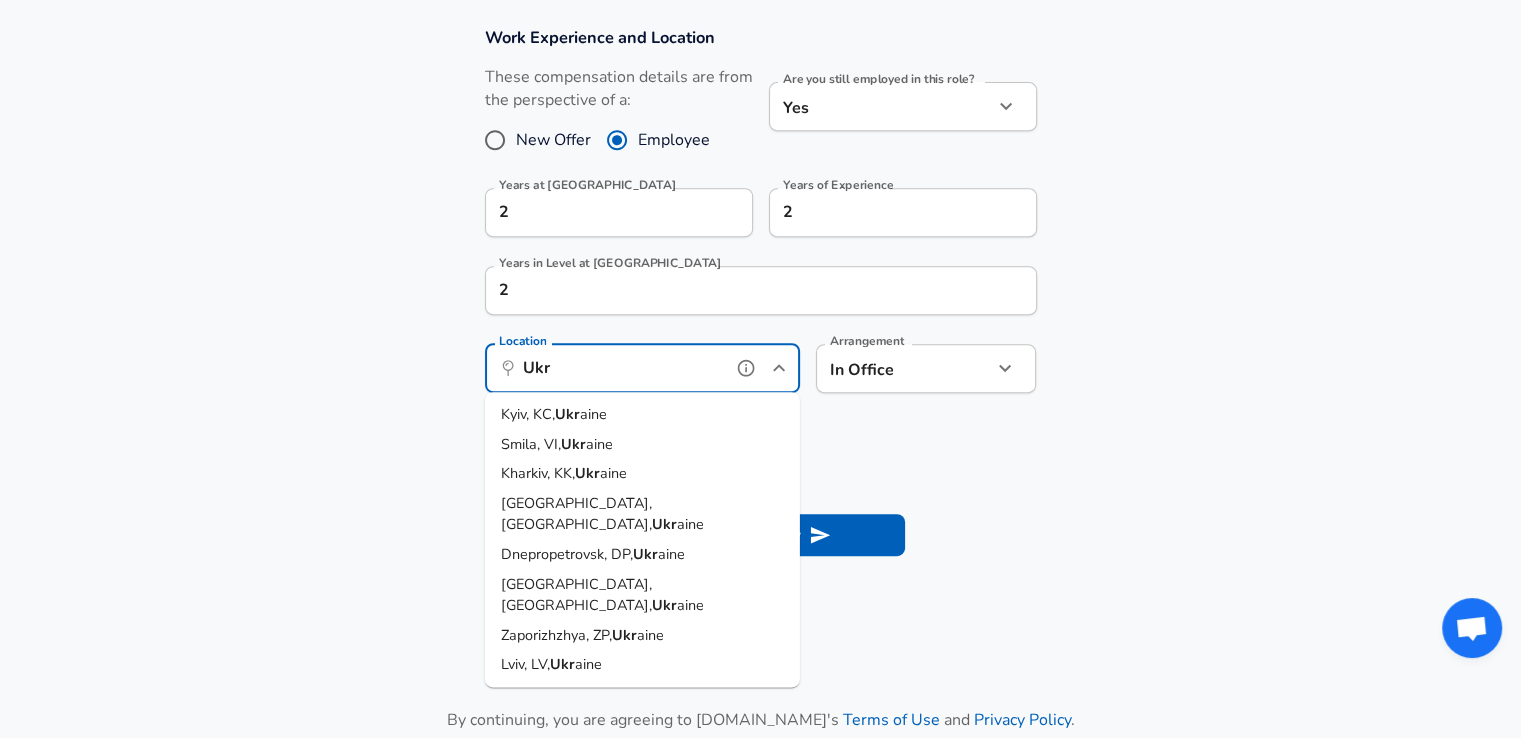 click on "aine" at bounding box center (593, 414) 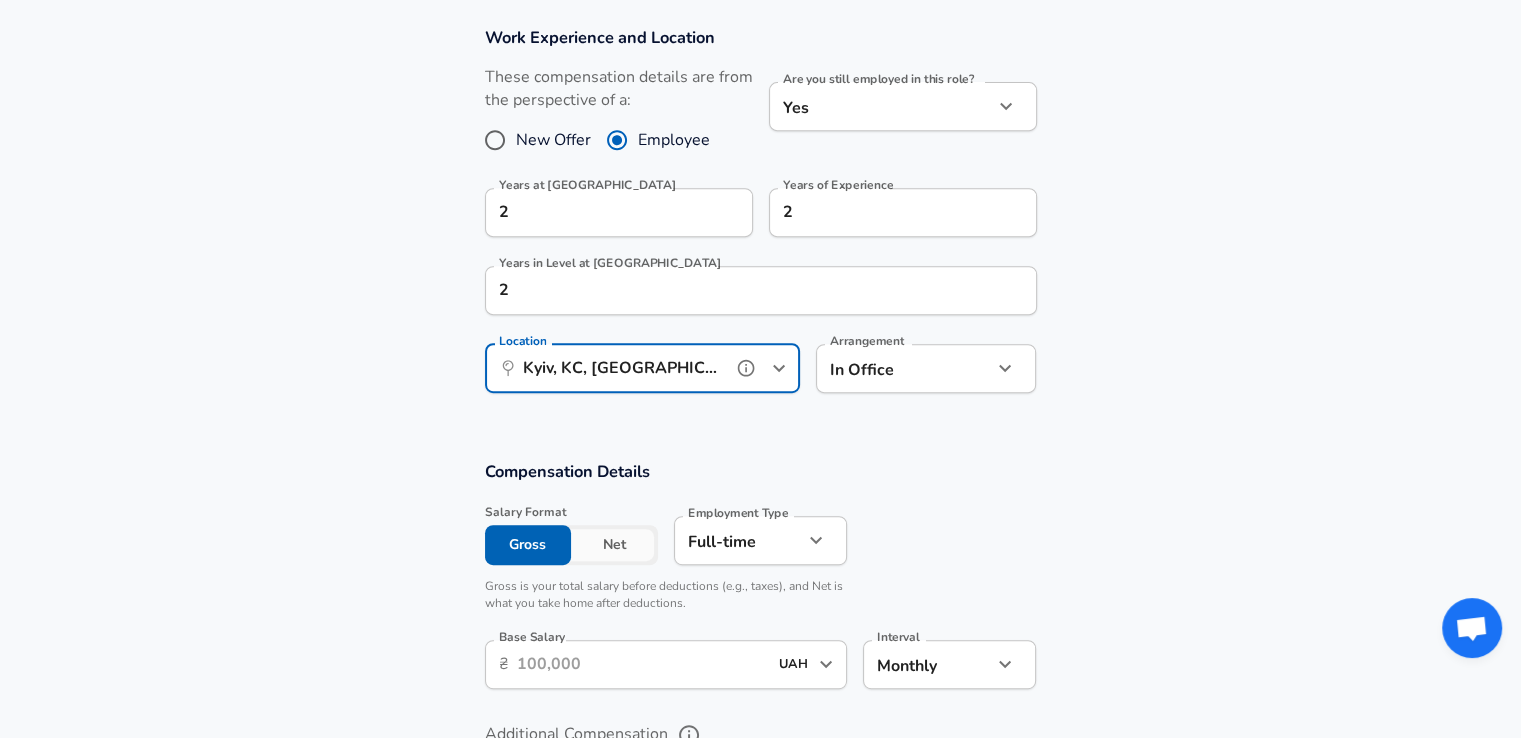 scroll, scrollTop: 999, scrollLeft: 0, axis: vertical 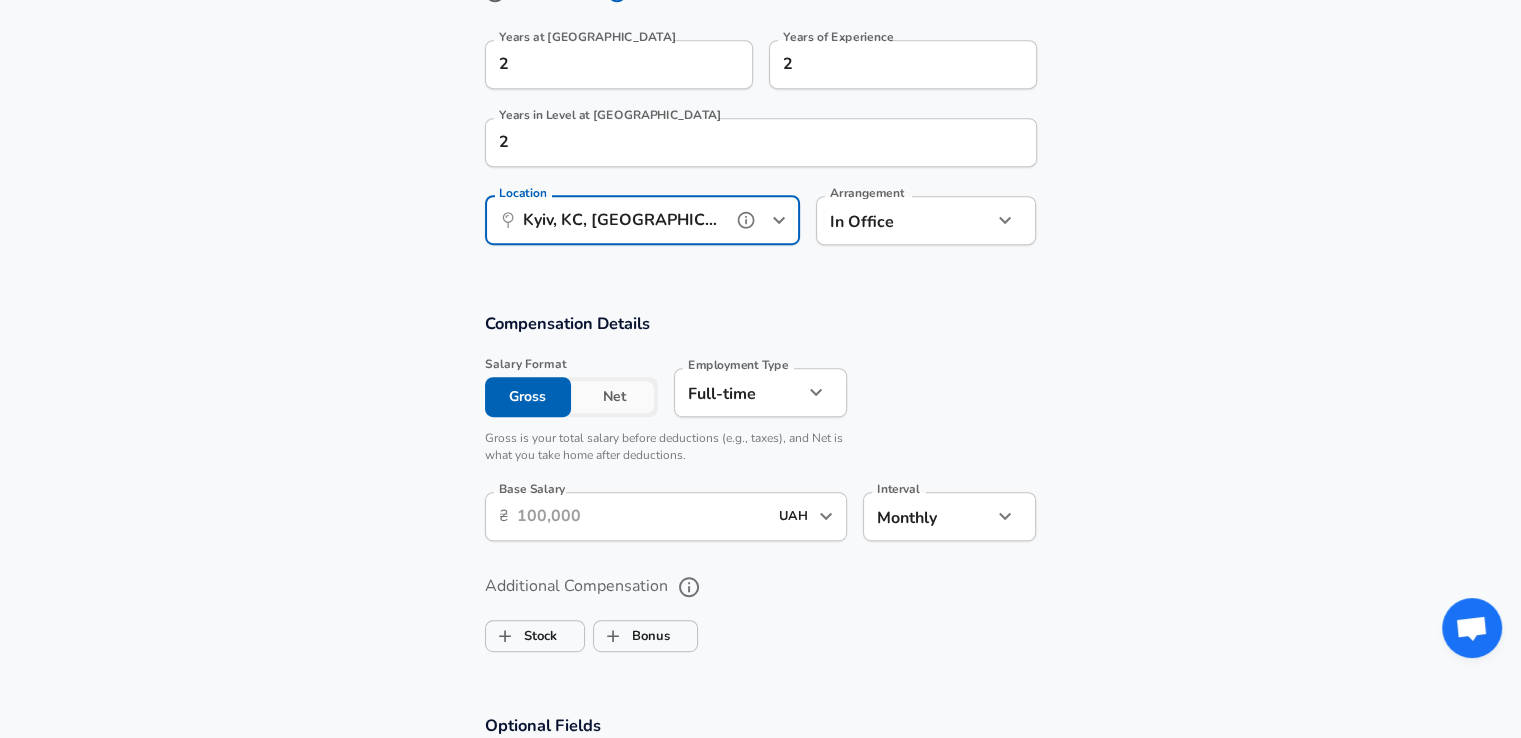 type on "Kyiv, KC, Ukraine" 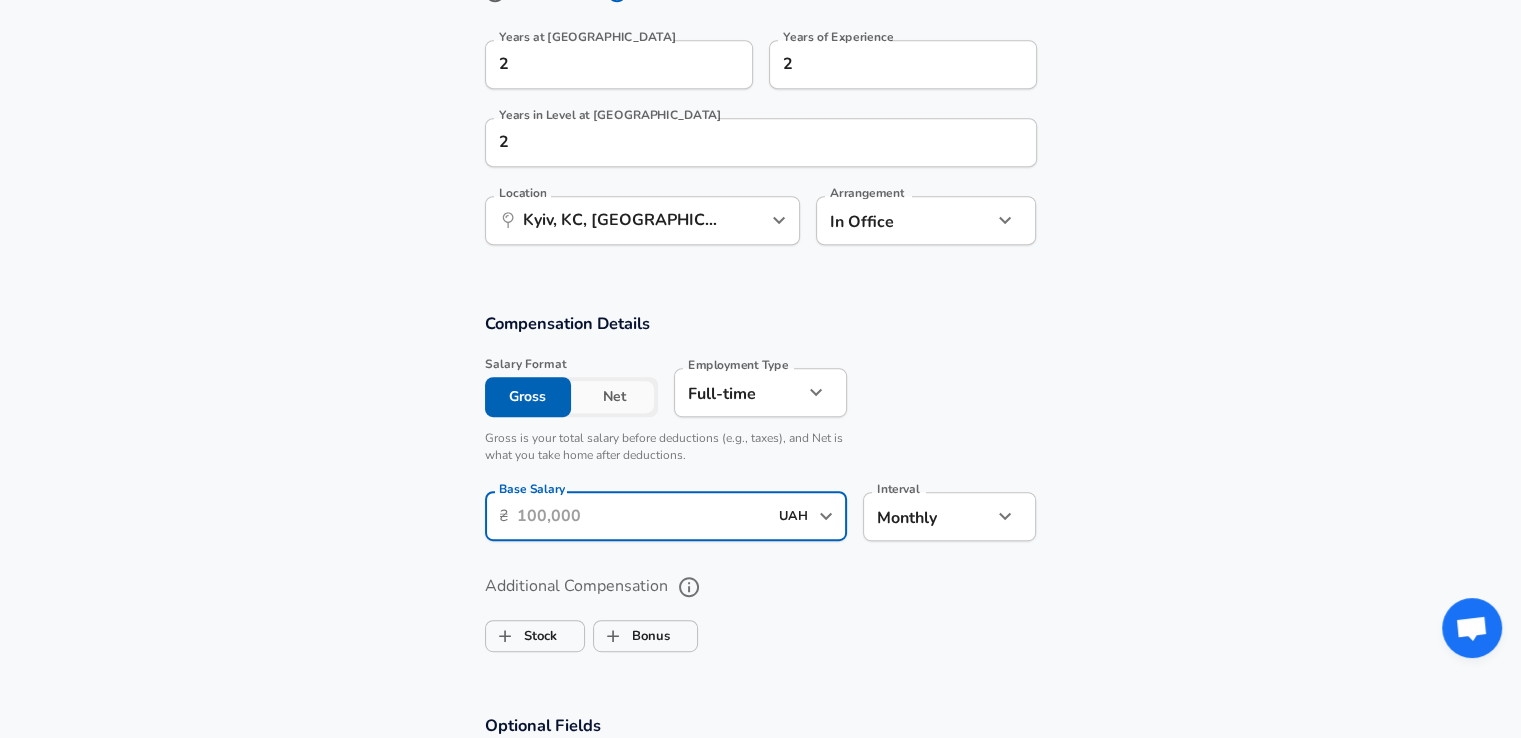 click on "Base Salary" at bounding box center [642, 516] 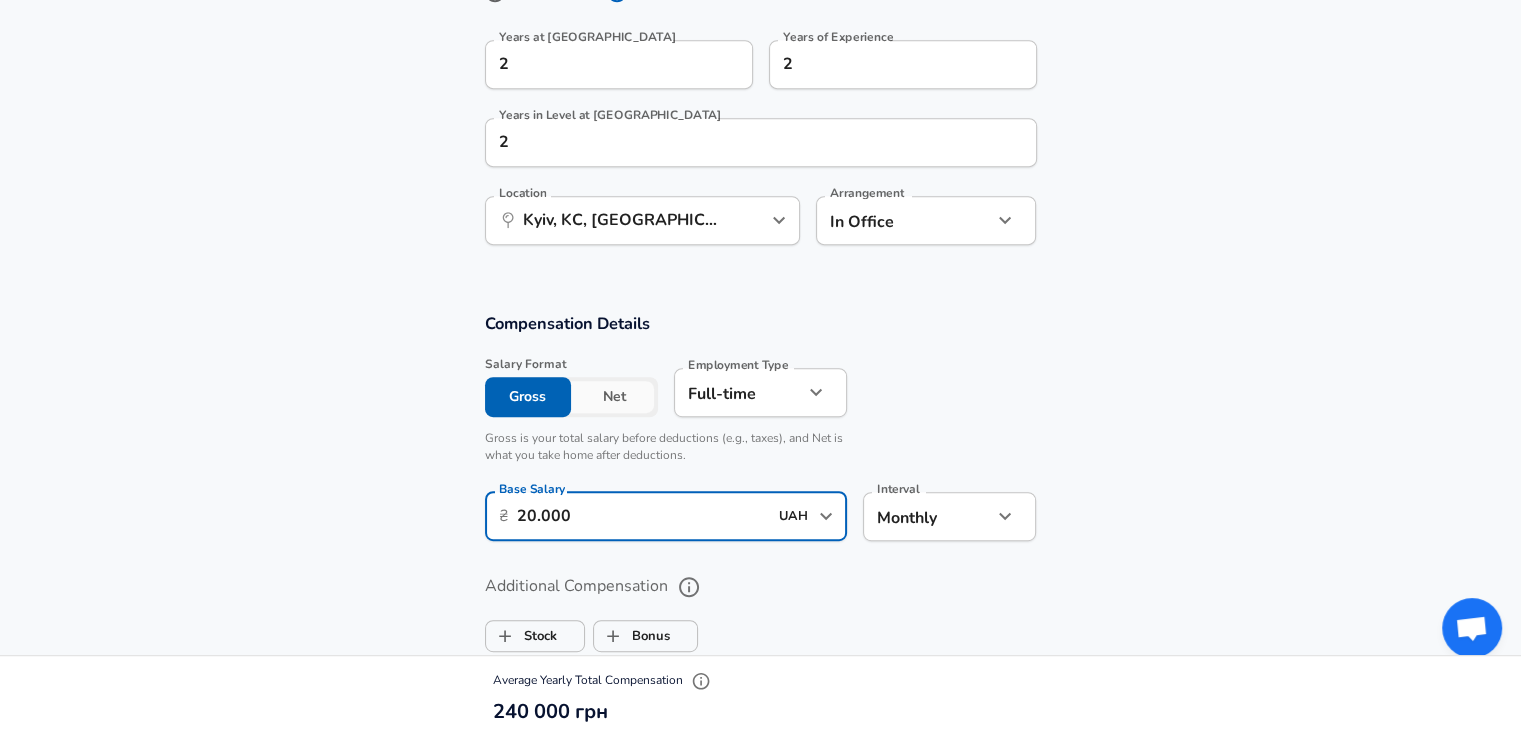 scroll, scrollTop: 0, scrollLeft: 0, axis: both 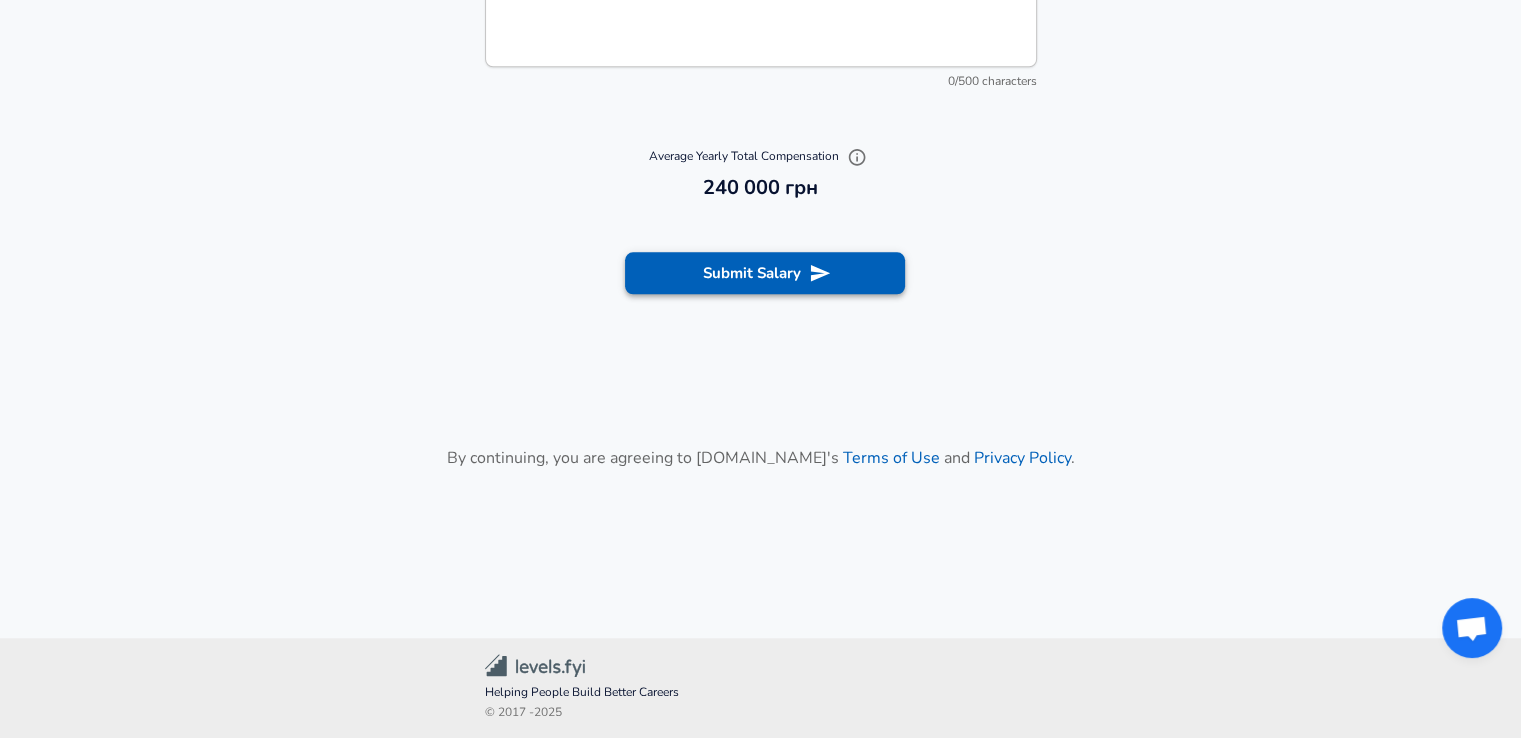 type on "20.000" 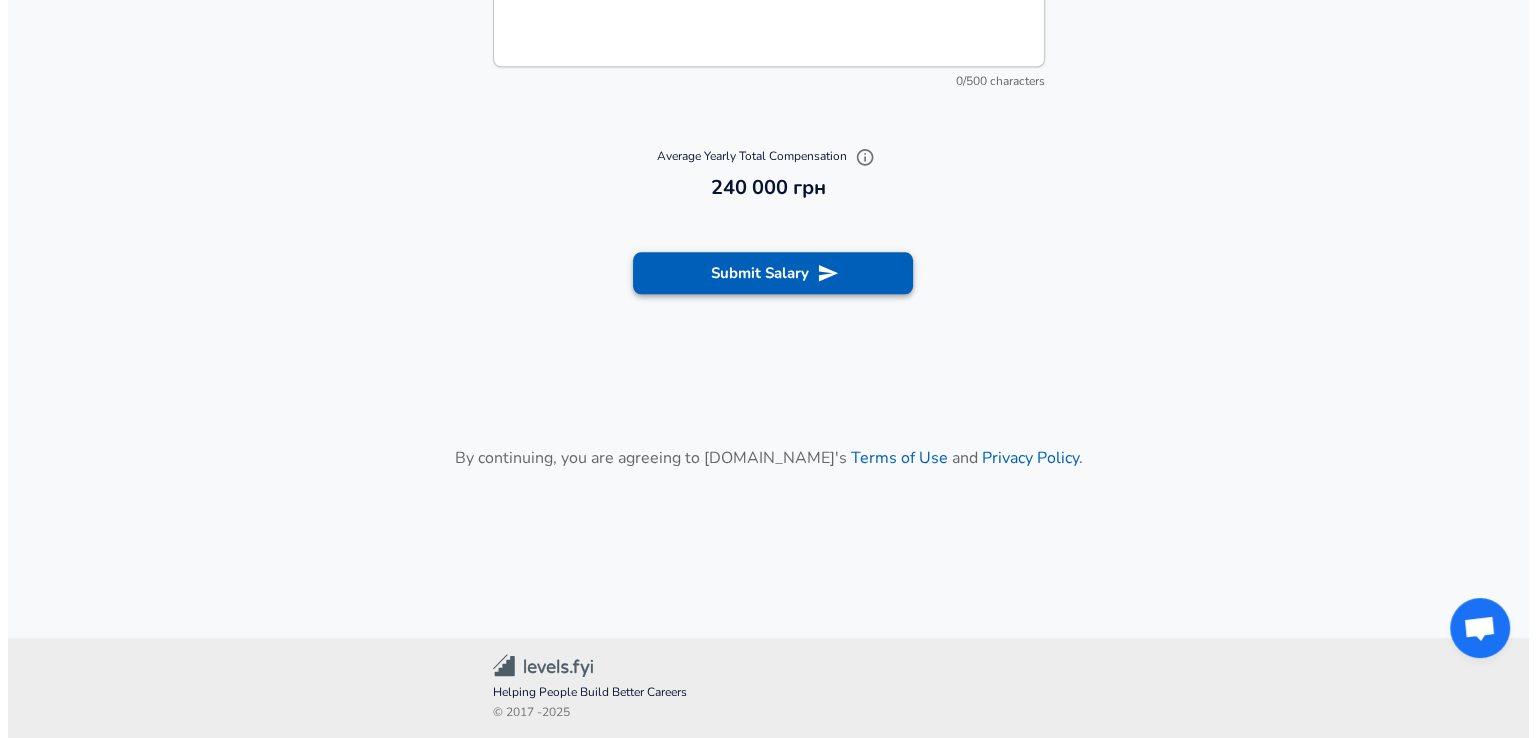 scroll, scrollTop: 0, scrollLeft: 0, axis: both 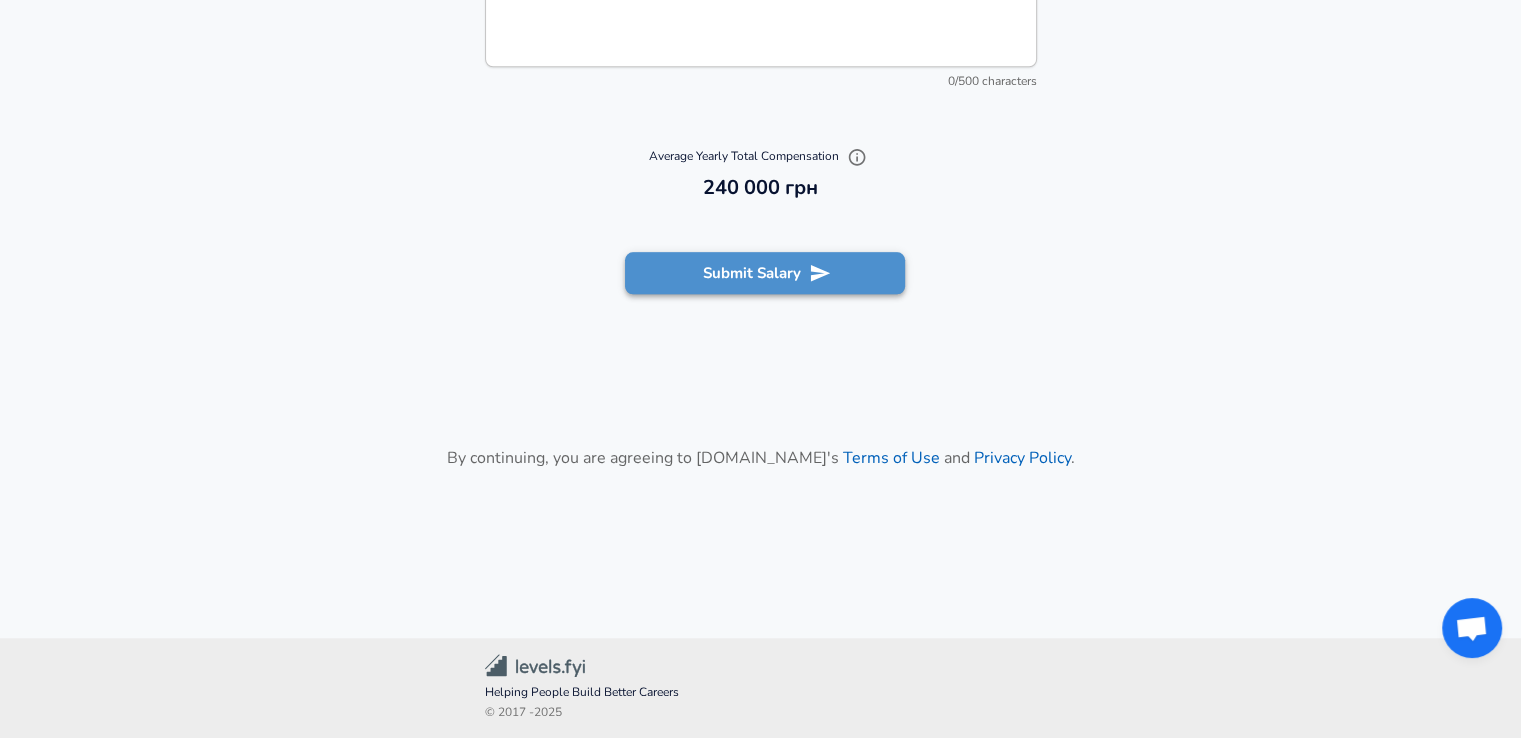 click on "Submit Salary" at bounding box center (765, 273) 